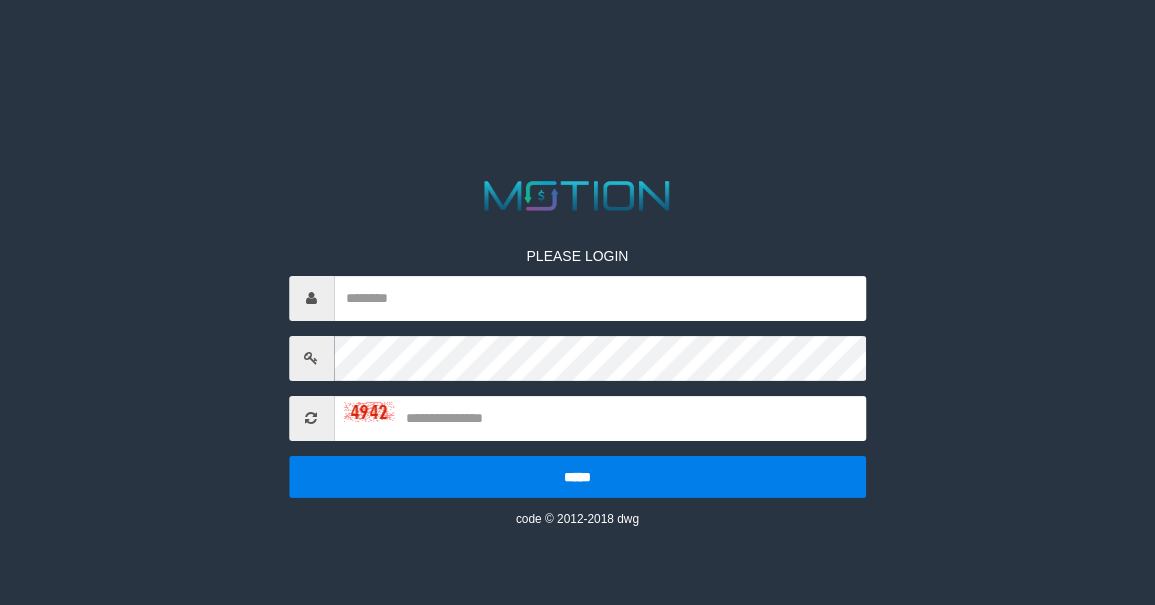 scroll, scrollTop: 0, scrollLeft: 0, axis: both 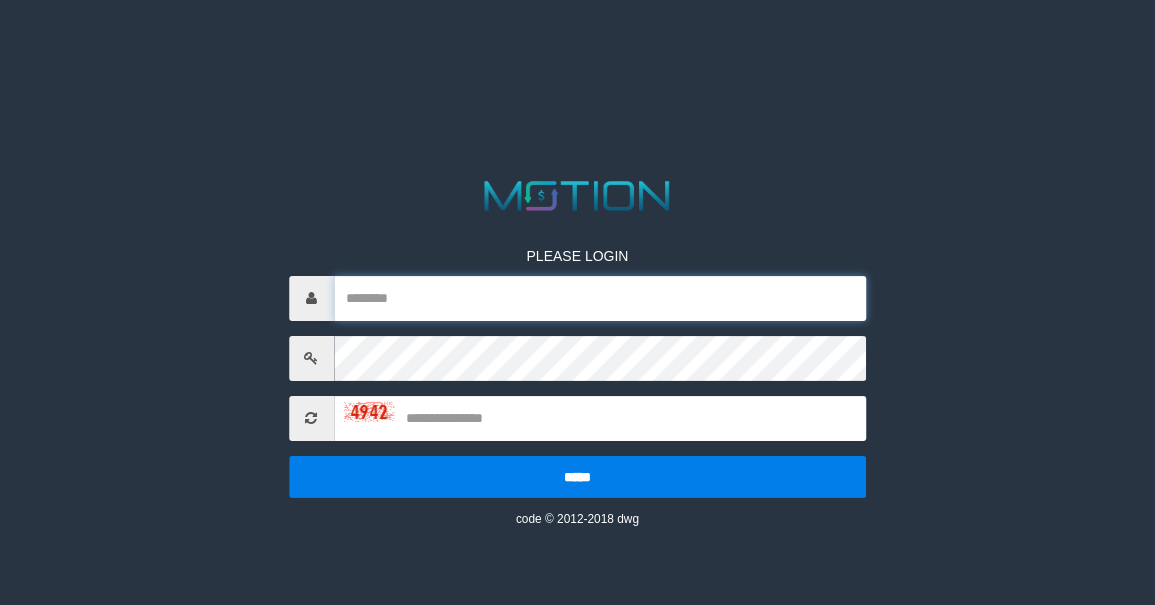 type on "**********" 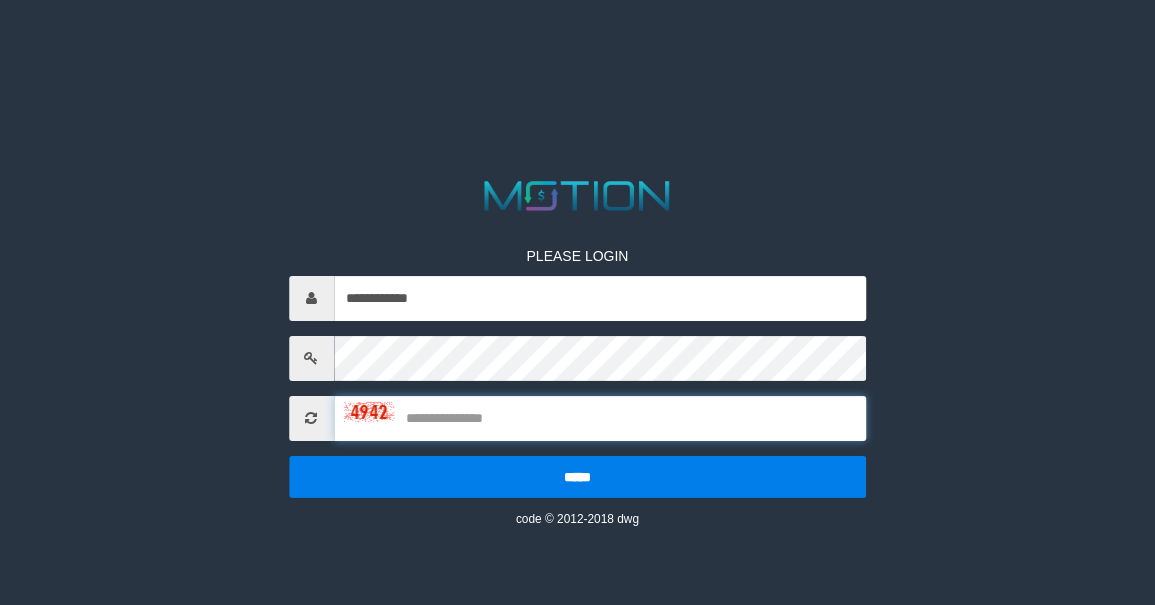 click at bounding box center (600, 418) 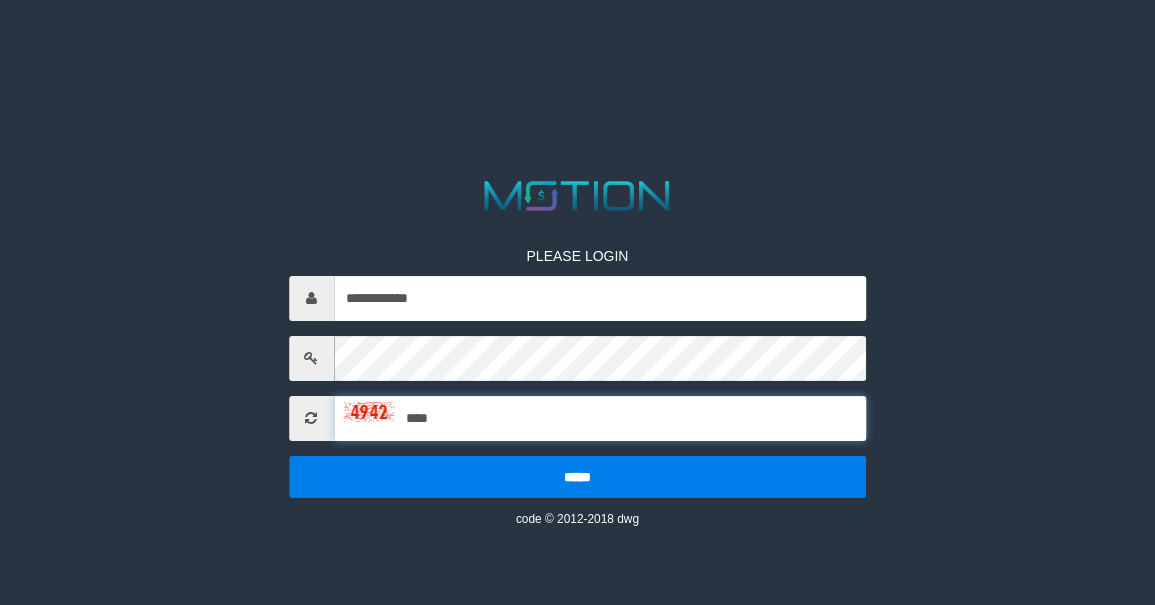 type on "****" 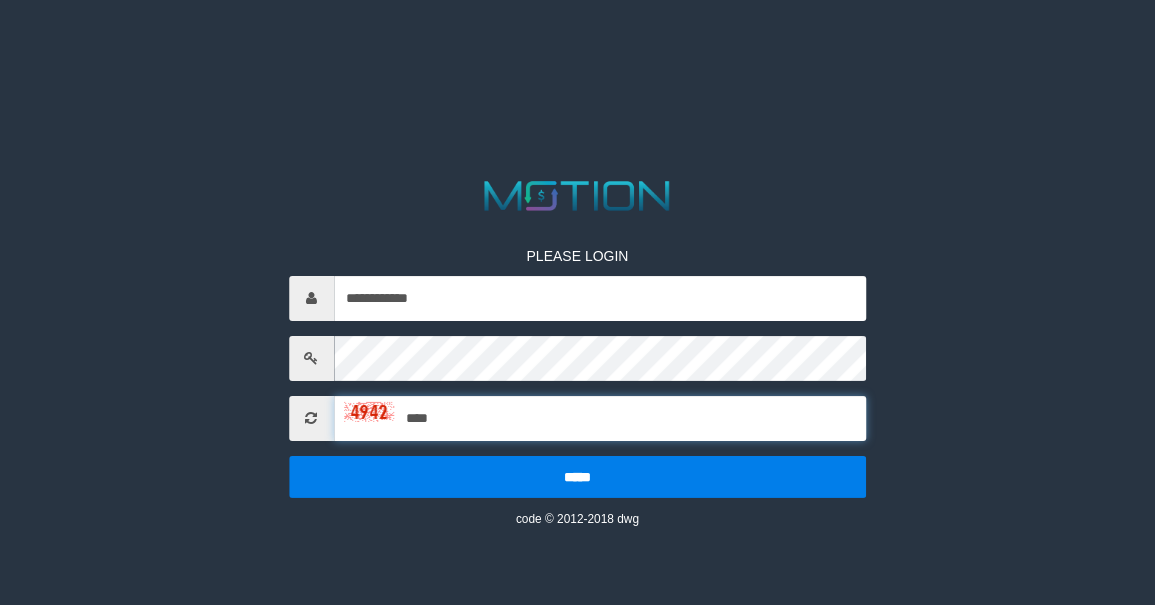 click on "*****" at bounding box center (578, 477) 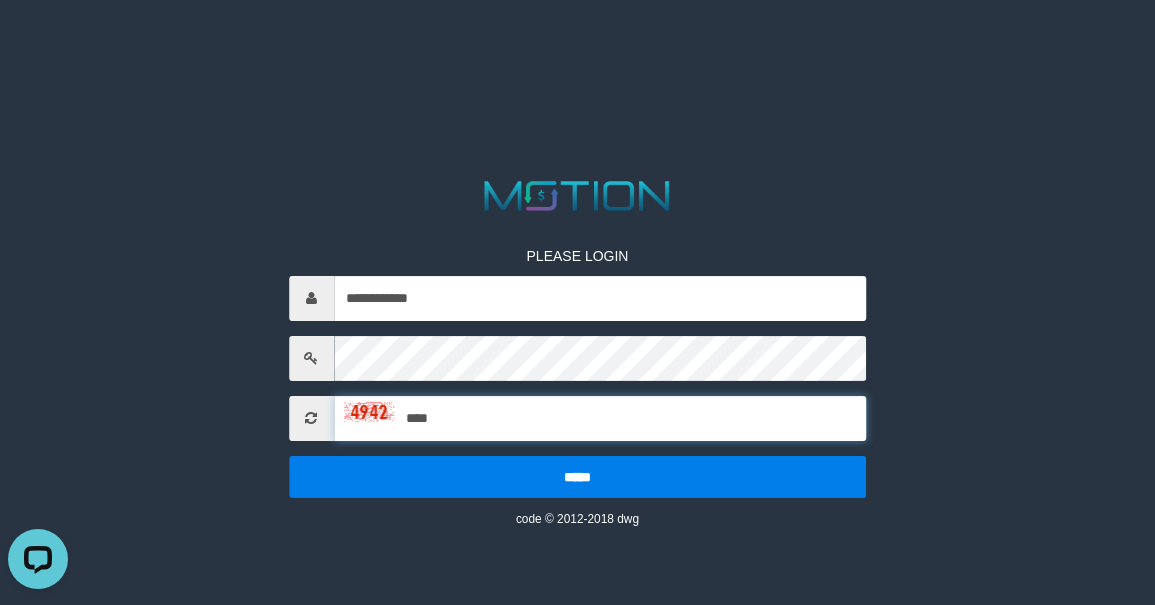 scroll, scrollTop: 0, scrollLeft: 0, axis: both 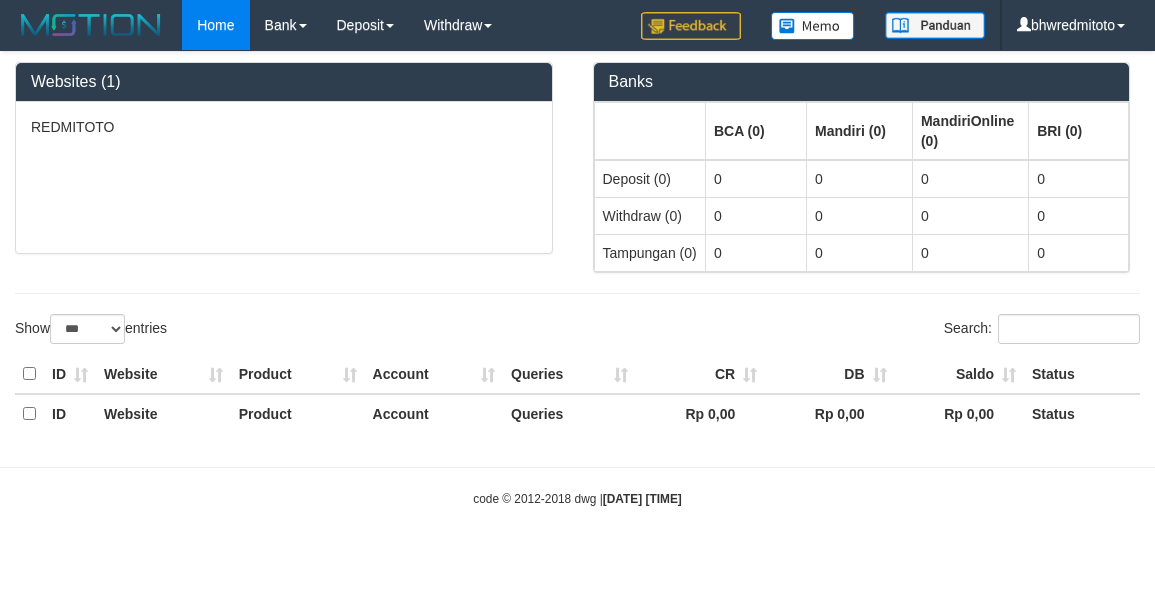 select on "***" 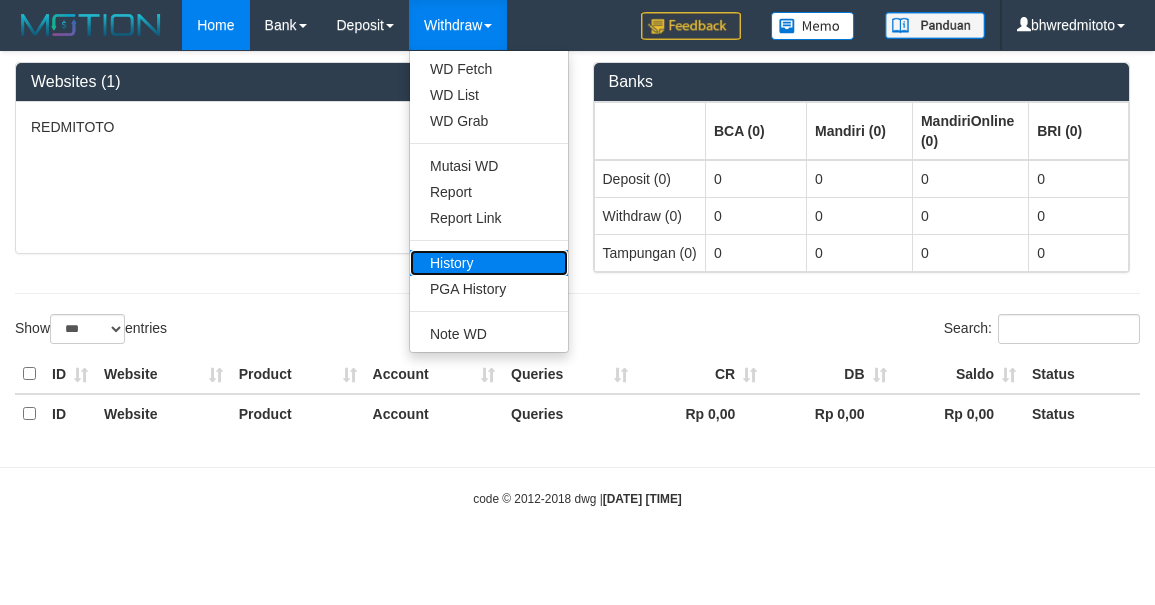 click on "History" at bounding box center [489, 263] 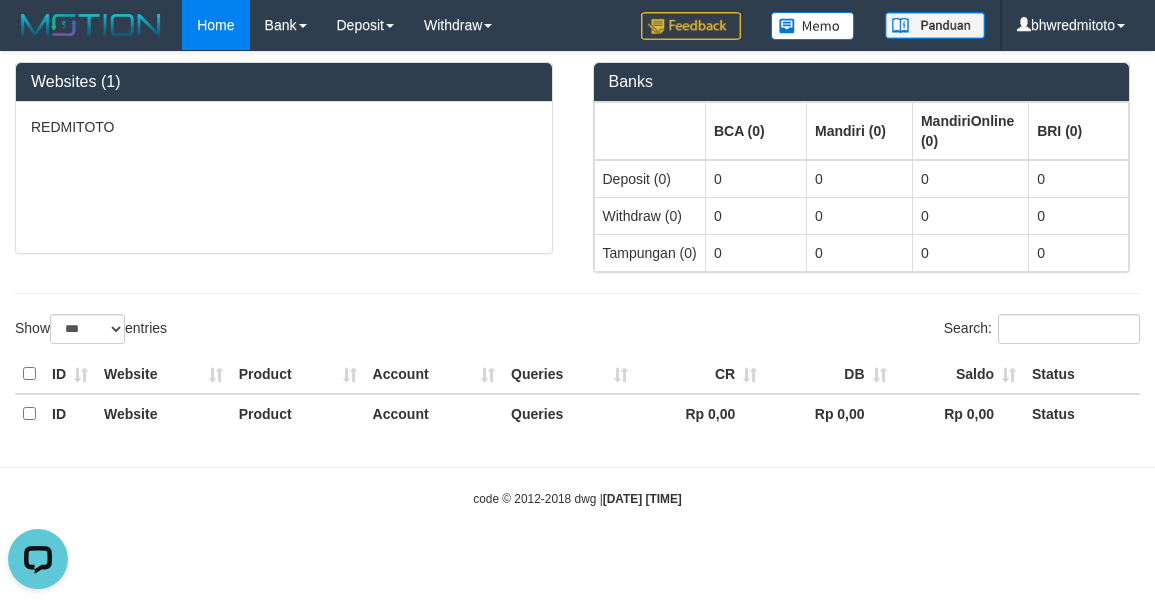 scroll, scrollTop: 0, scrollLeft: 0, axis: both 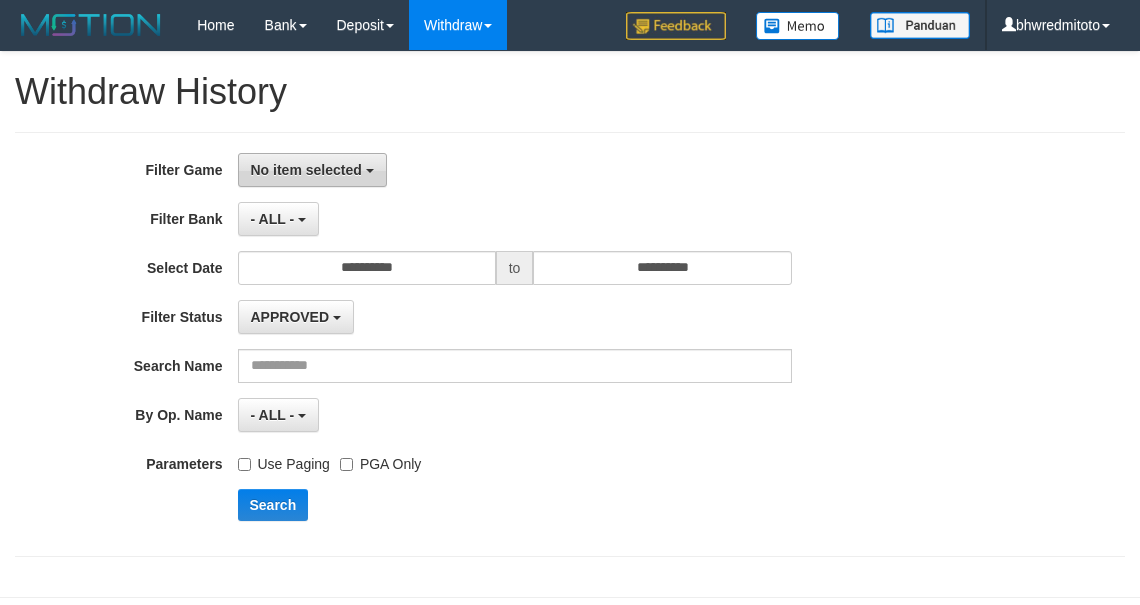 click on "No item selected" at bounding box center [306, 170] 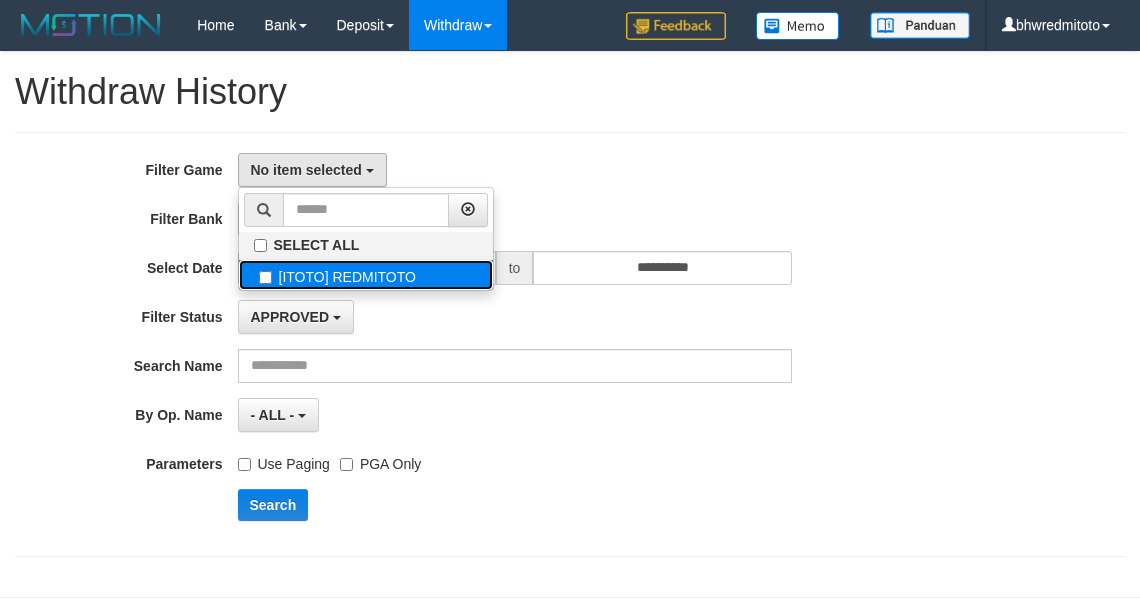 click on "[ITOTO] REDMITOTO" at bounding box center [366, 275] 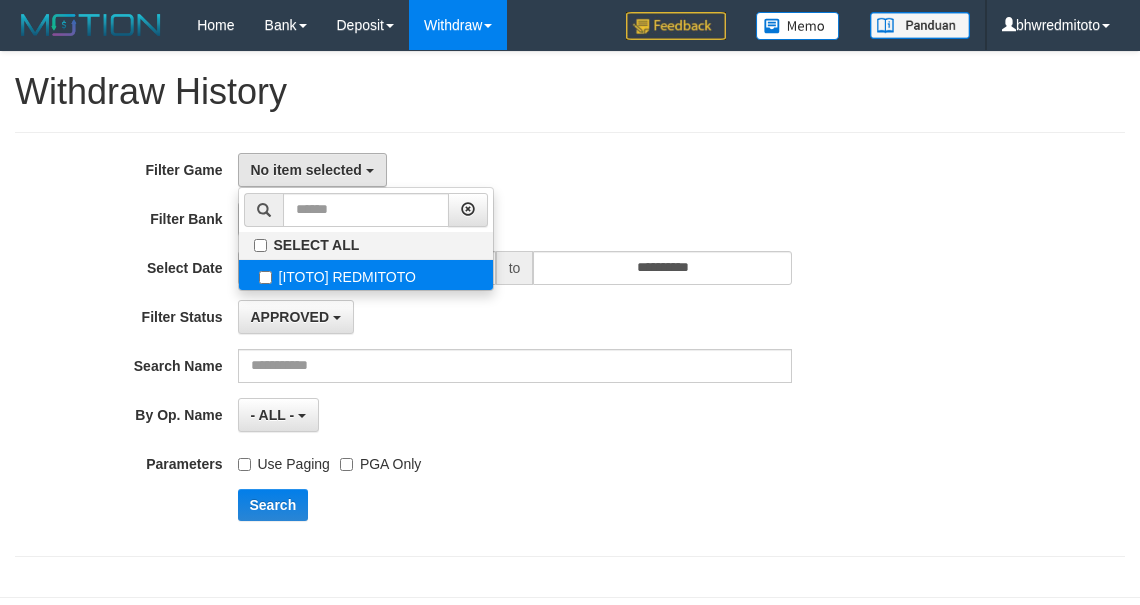 select on "****" 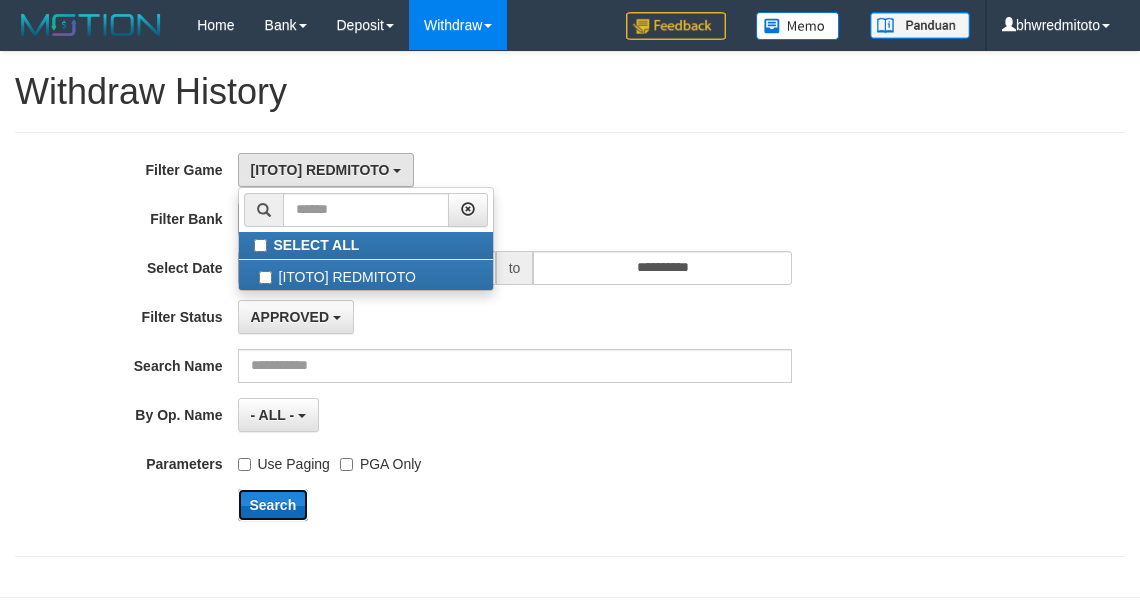 click on "Search" at bounding box center (273, 505) 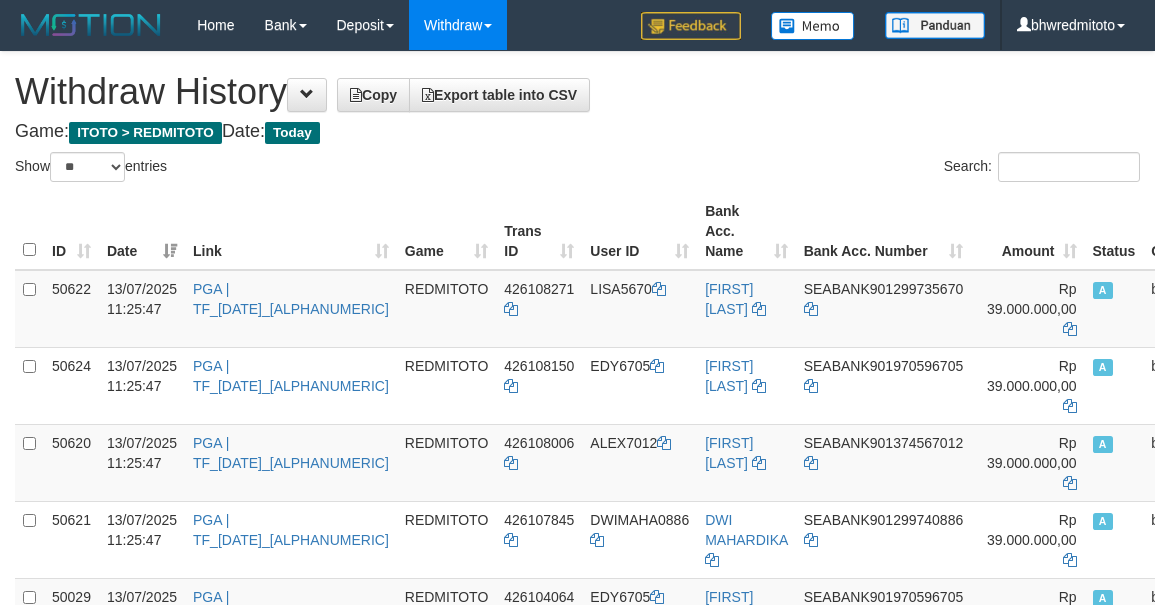 select on "**" 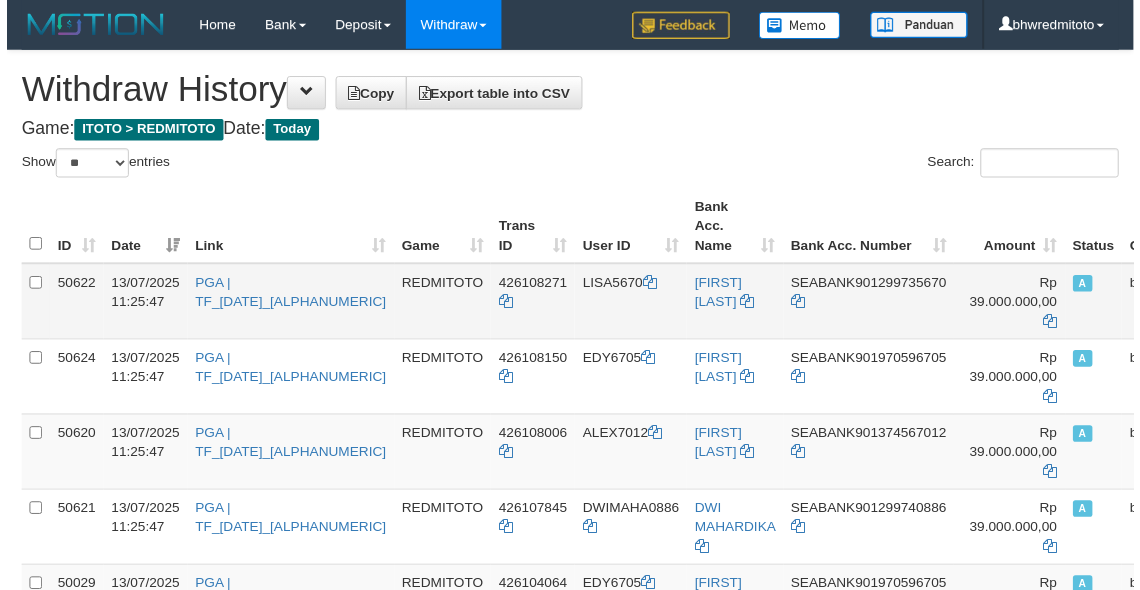 scroll, scrollTop: 0, scrollLeft: 0, axis: both 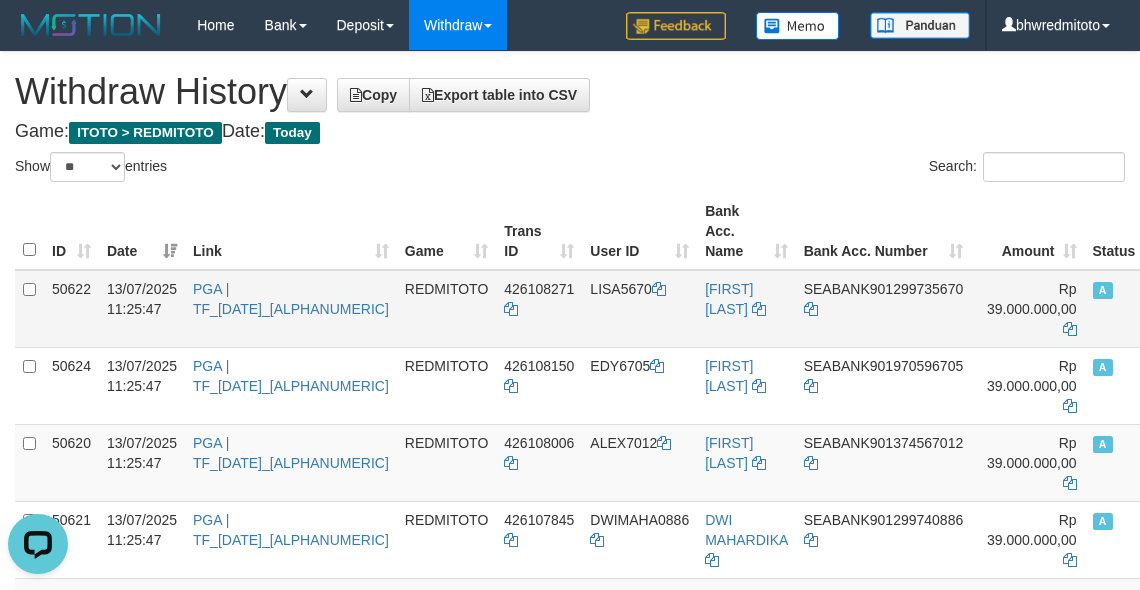 click on "LISA5670" at bounding box center [639, 309] 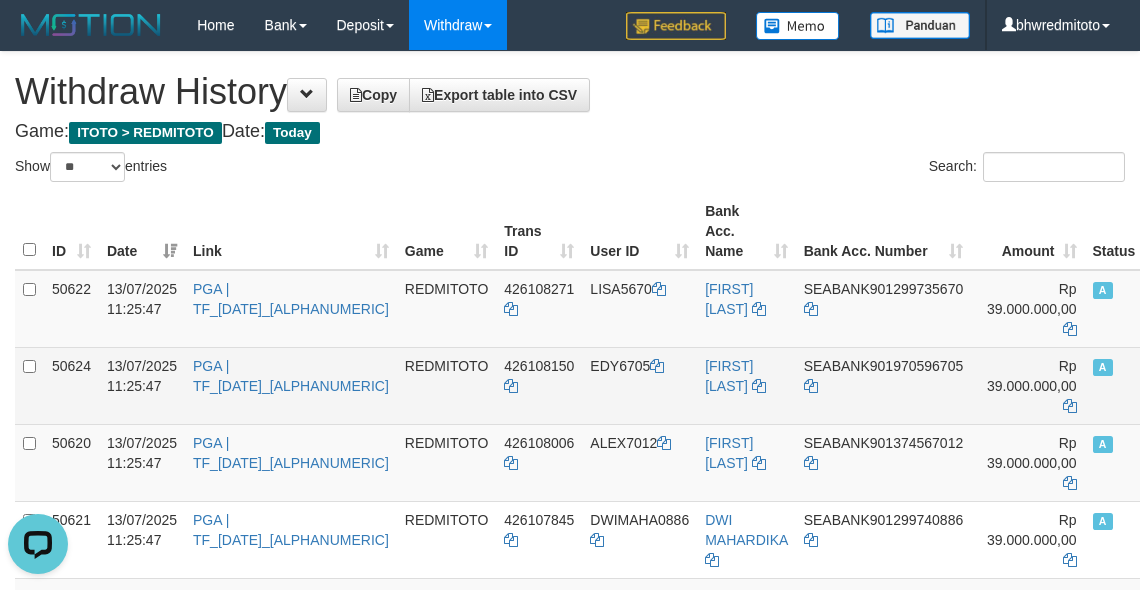 click on "EDY6705" at bounding box center [639, 385] 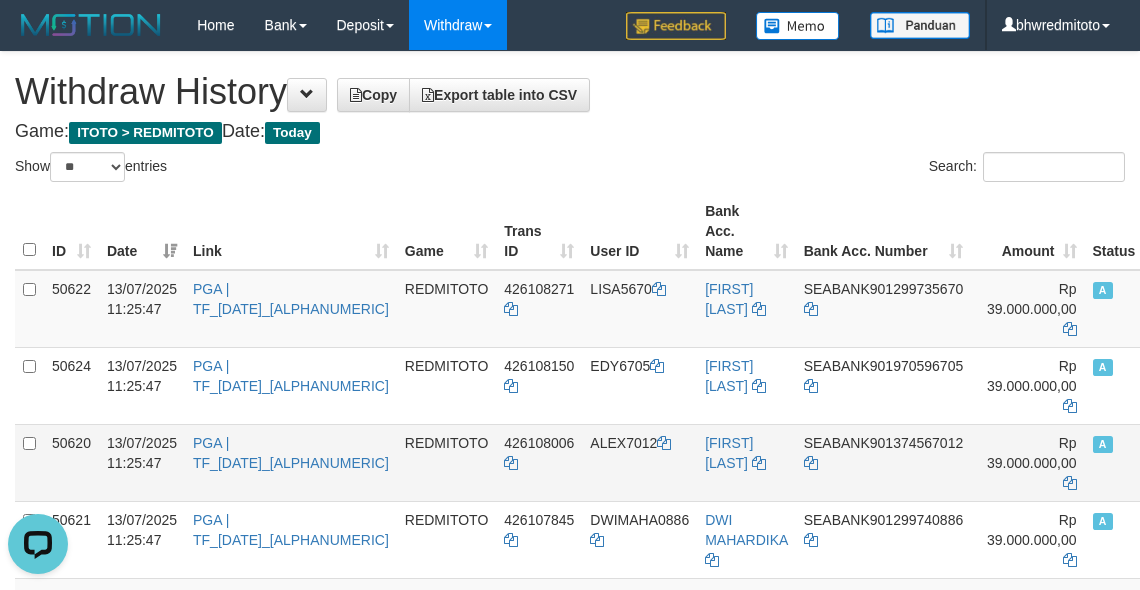 copy on "EDY6705" 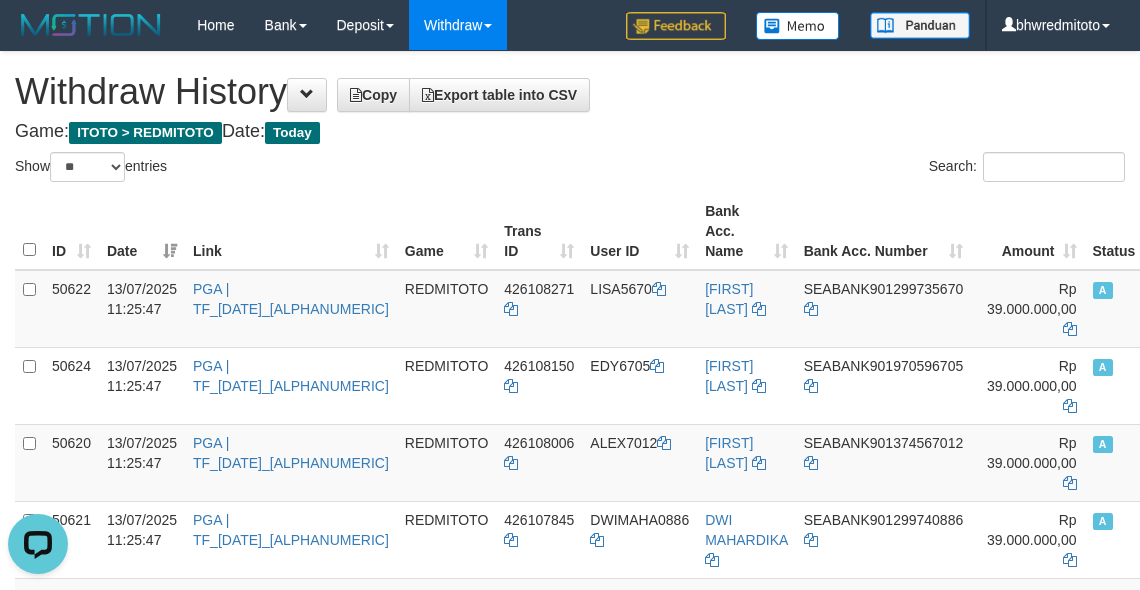 copy on "ALEX7012" 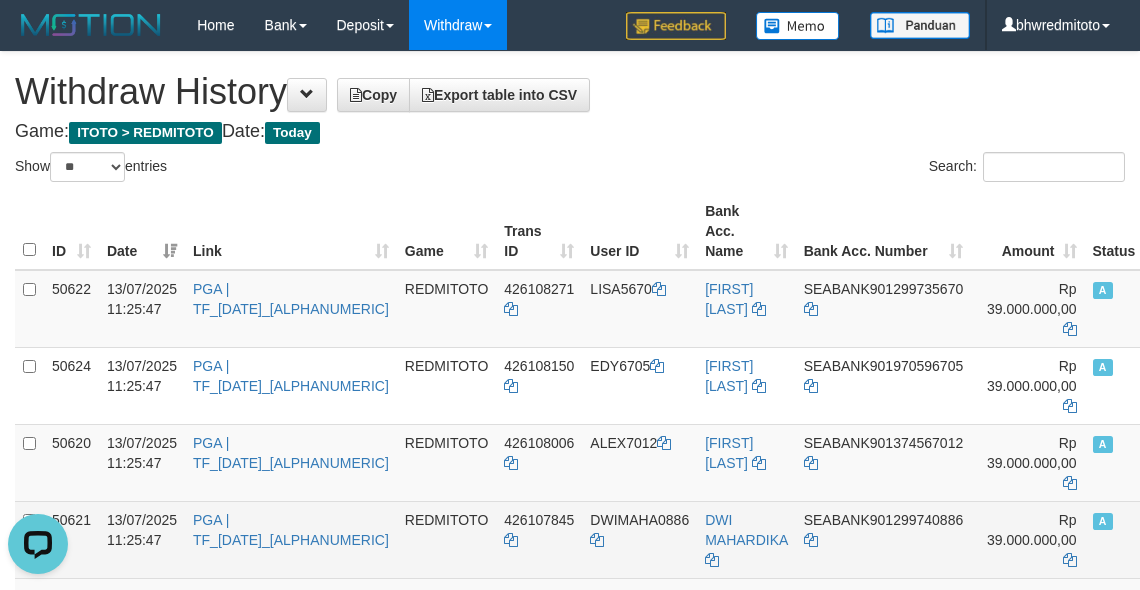 click on "DWIMAHA0886" at bounding box center (639, 539) 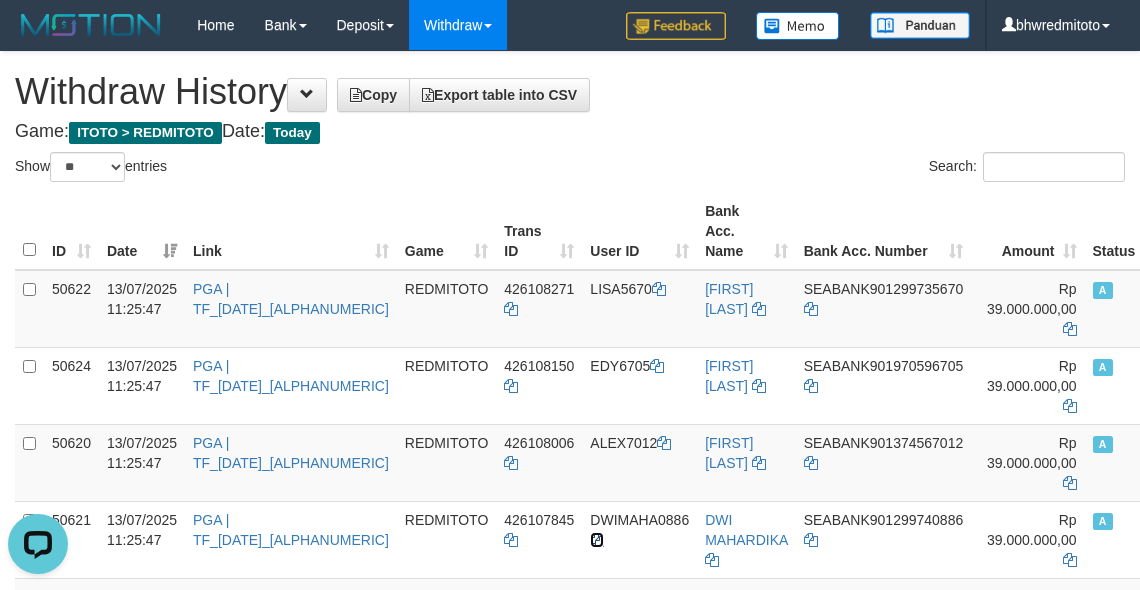 drag, startPoint x: 661, startPoint y: 540, endPoint x: 1021, endPoint y: 601, distance: 365.13147 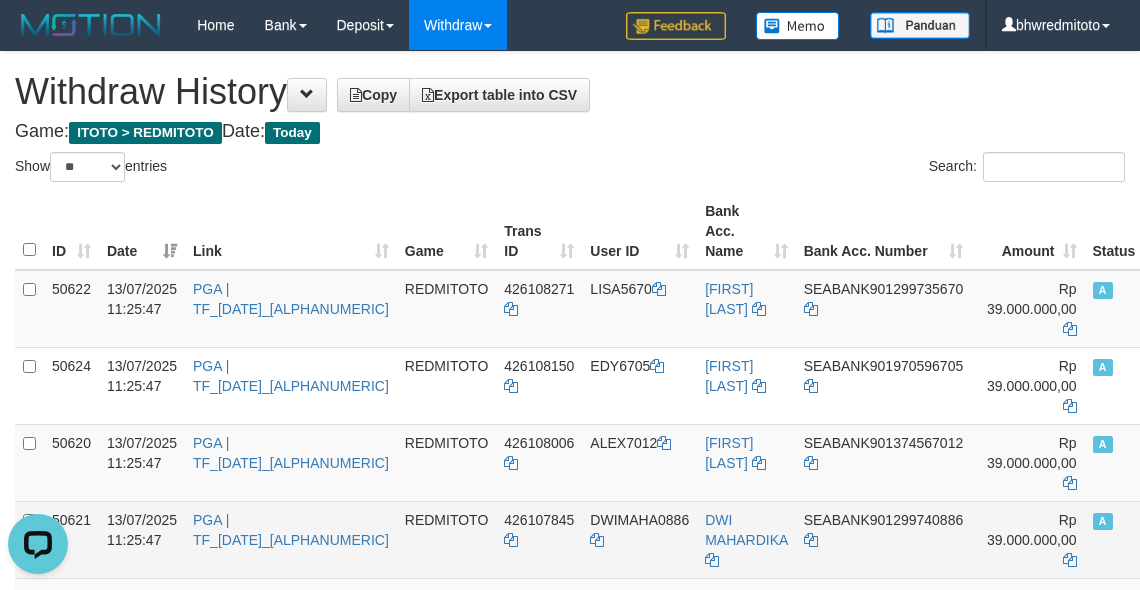 click on "DWIMAHA0886" at bounding box center (639, 539) 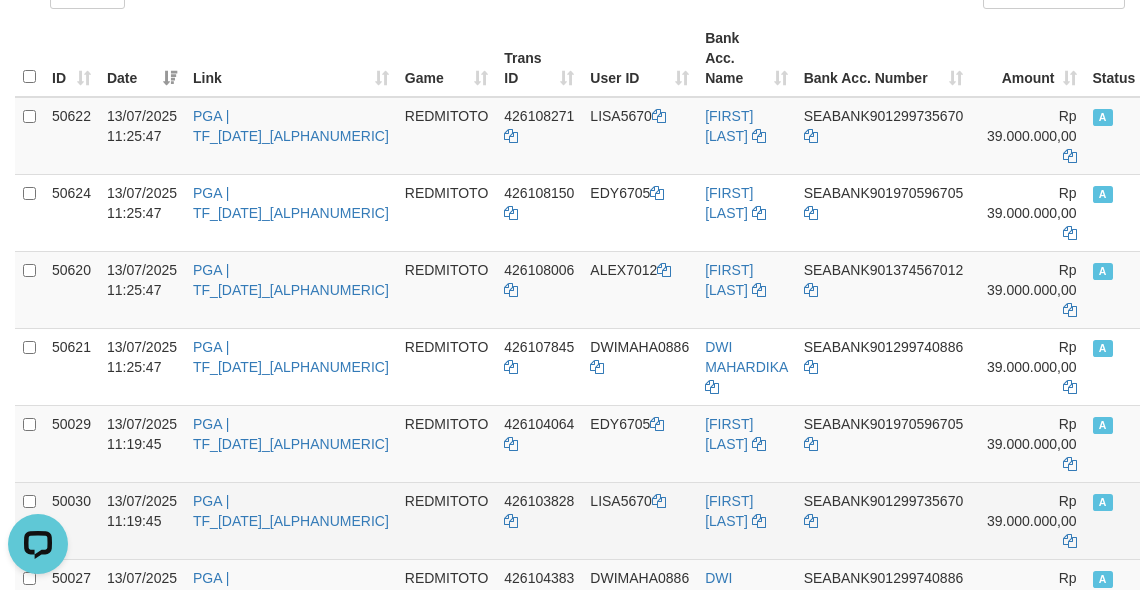 scroll, scrollTop: 200, scrollLeft: 0, axis: vertical 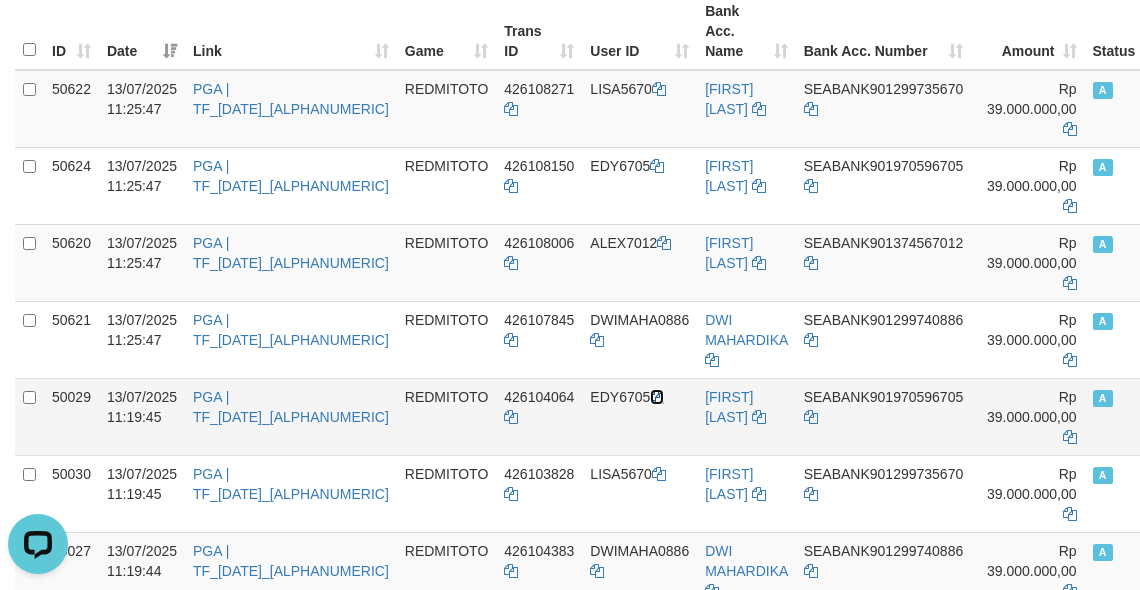 click at bounding box center [657, 397] 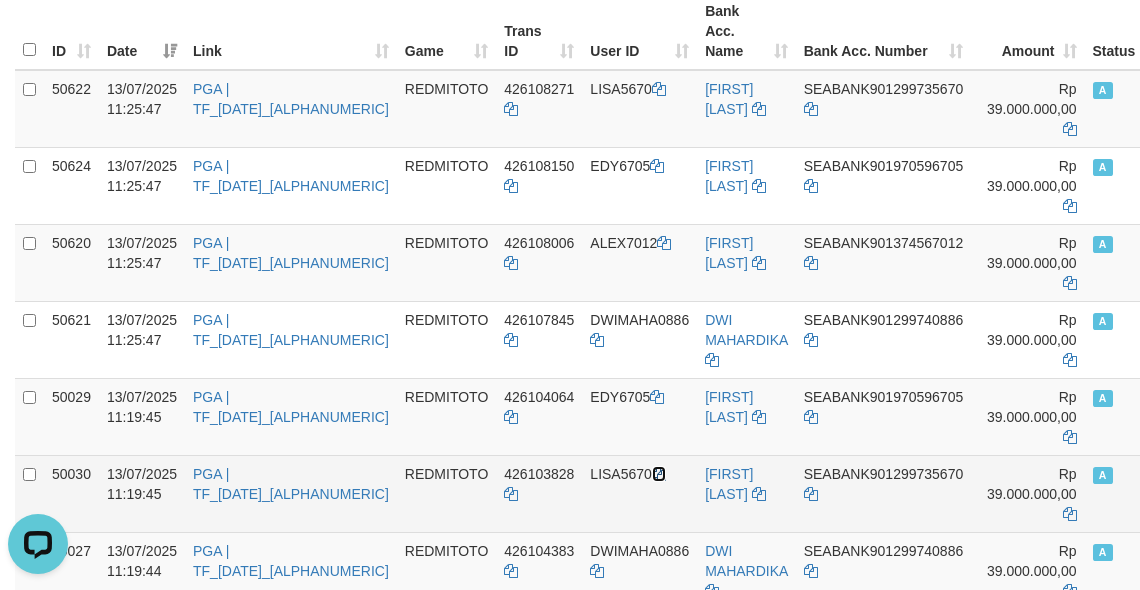 click at bounding box center [659, 474] 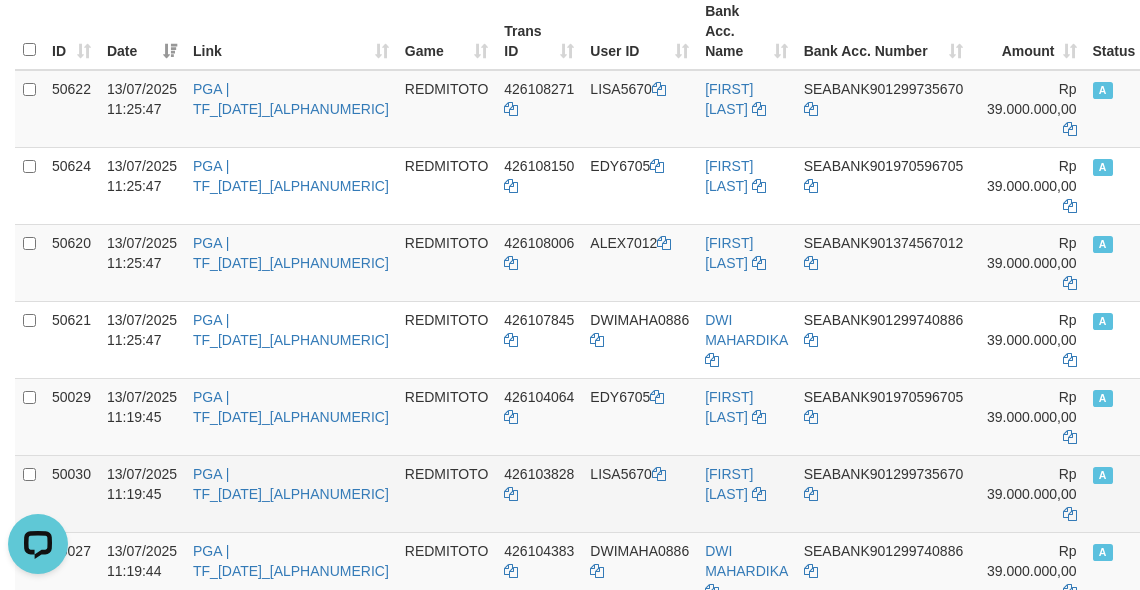 click on "LISA5670" at bounding box center (639, 493) 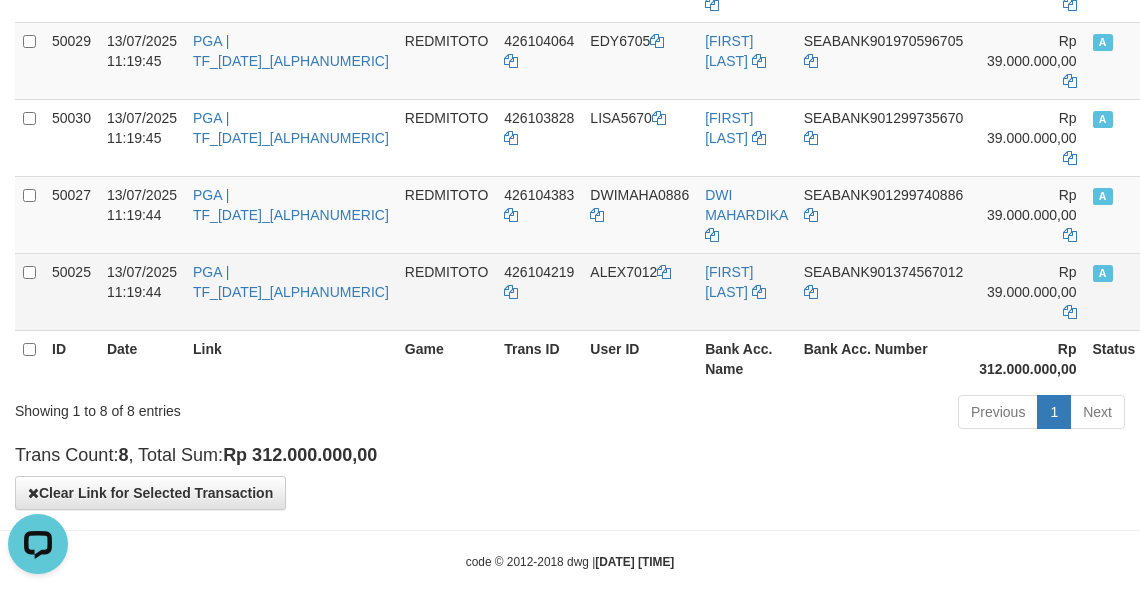 scroll, scrollTop: 587, scrollLeft: 0, axis: vertical 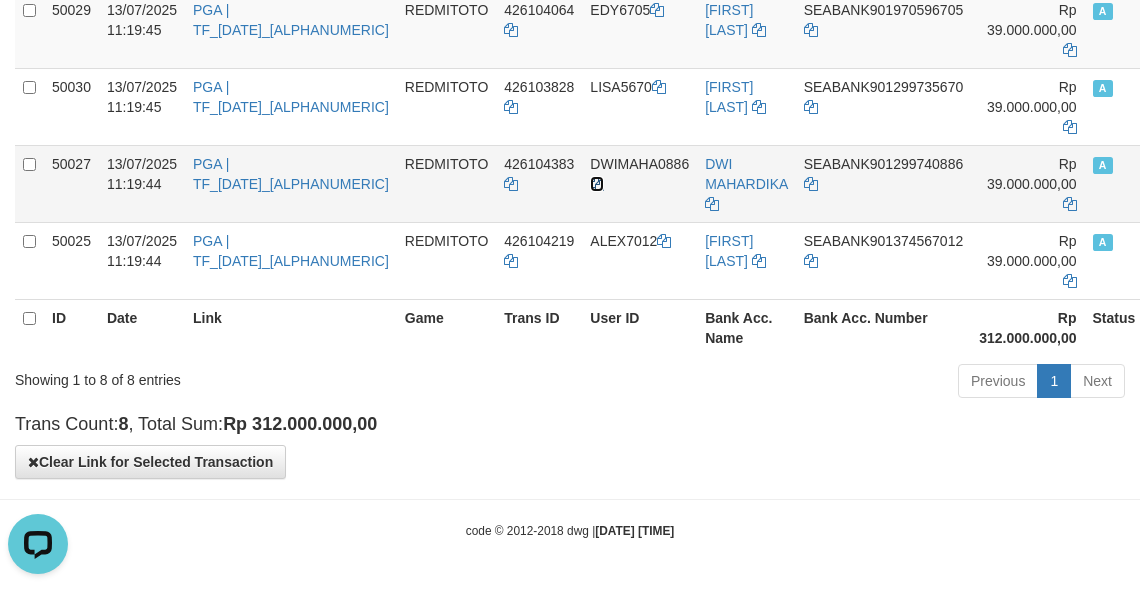 click at bounding box center [597, 184] 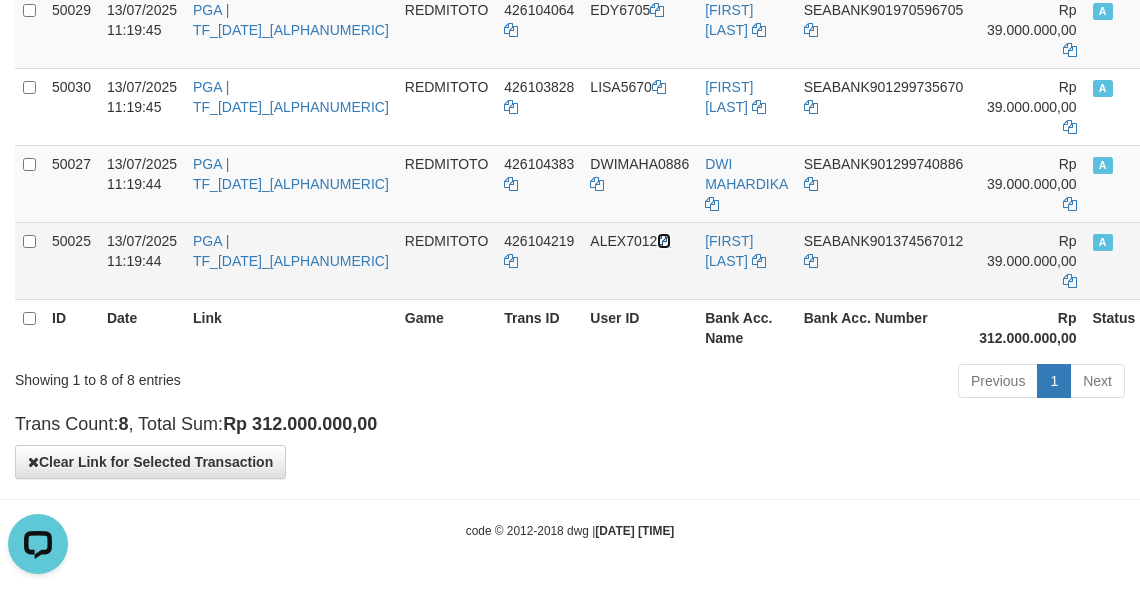 drag, startPoint x: 724, startPoint y: 243, endPoint x: 855, endPoint y: 293, distance: 140.21768 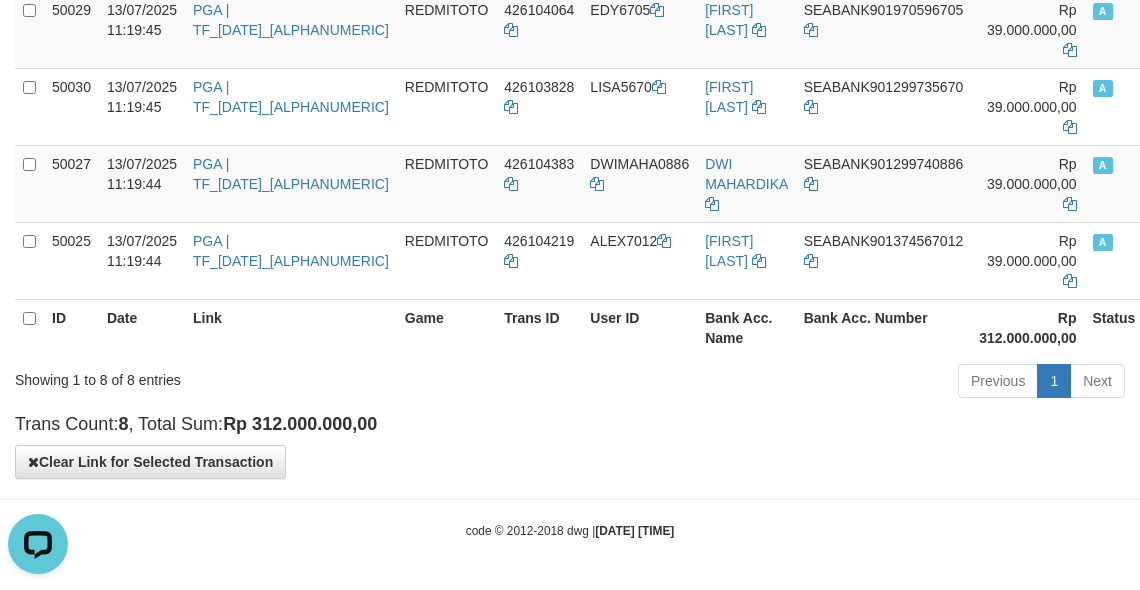 click on "Previous 1 Next" at bounding box center [807, 383] 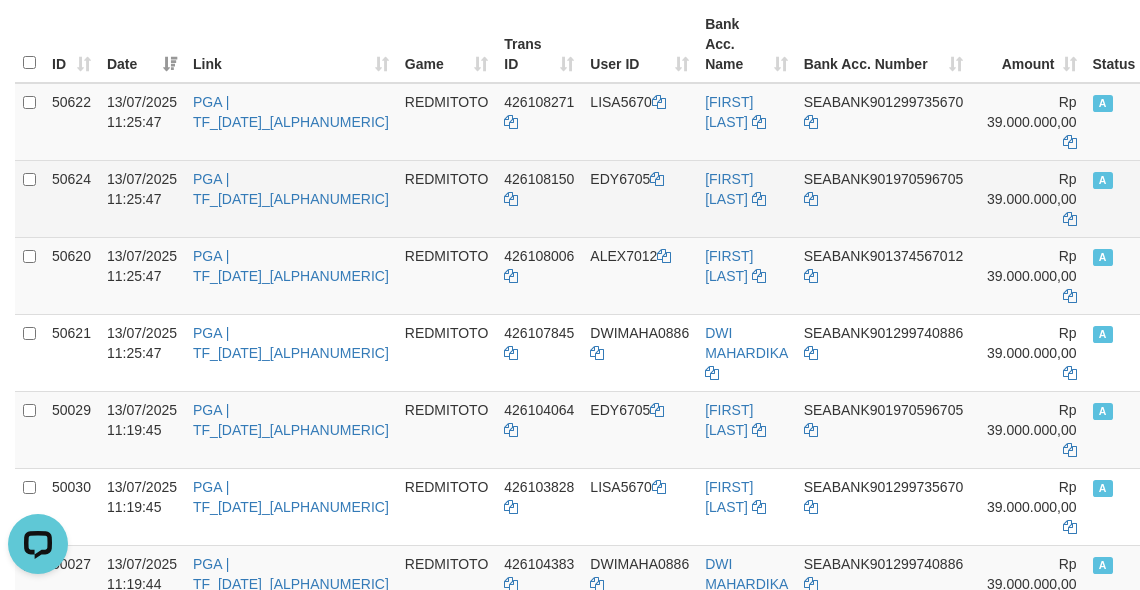 scroll, scrollTop: 87, scrollLeft: 0, axis: vertical 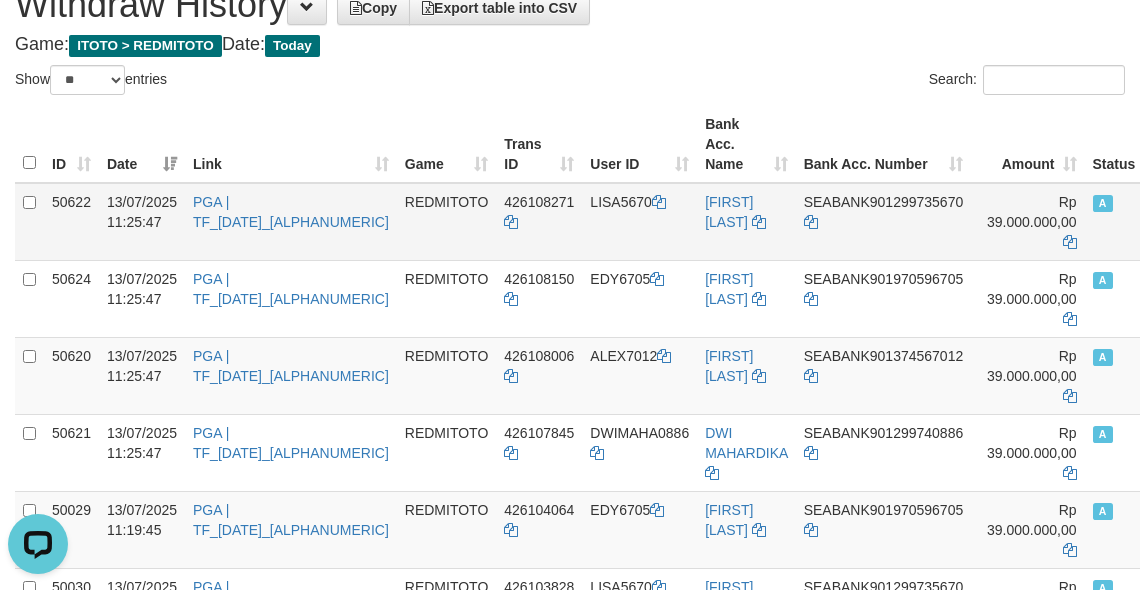 click on "PGA | TF_250713_OR56BA053DC4B3104AJ7" at bounding box center (291, 222) 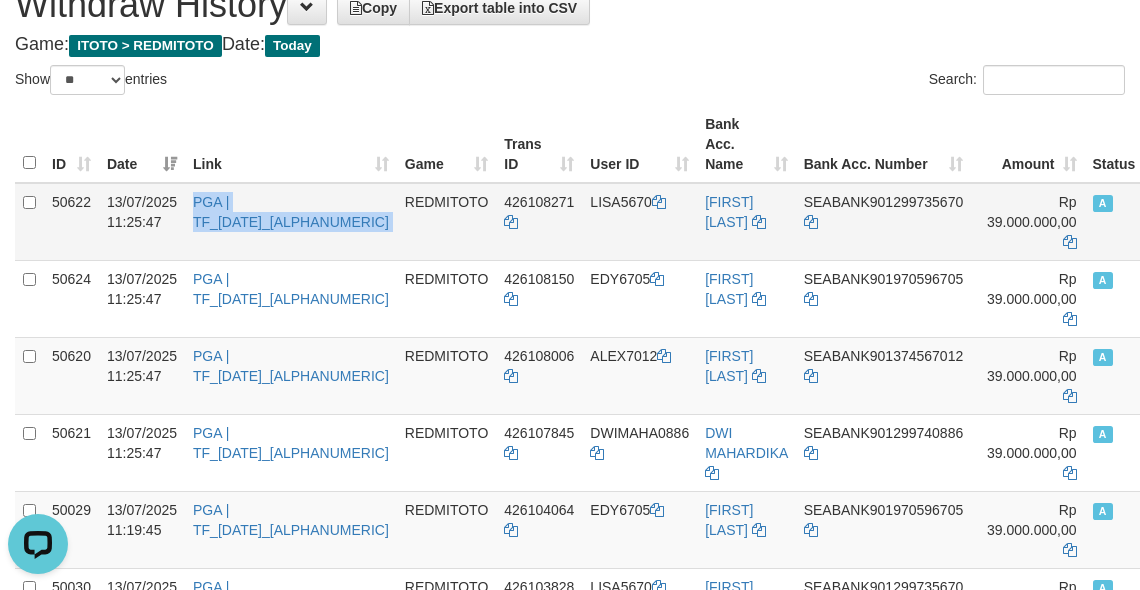 click on "PGA | TF_250713_OR56BA053DC4B3104AJ7" at bounding box center [291, 222] 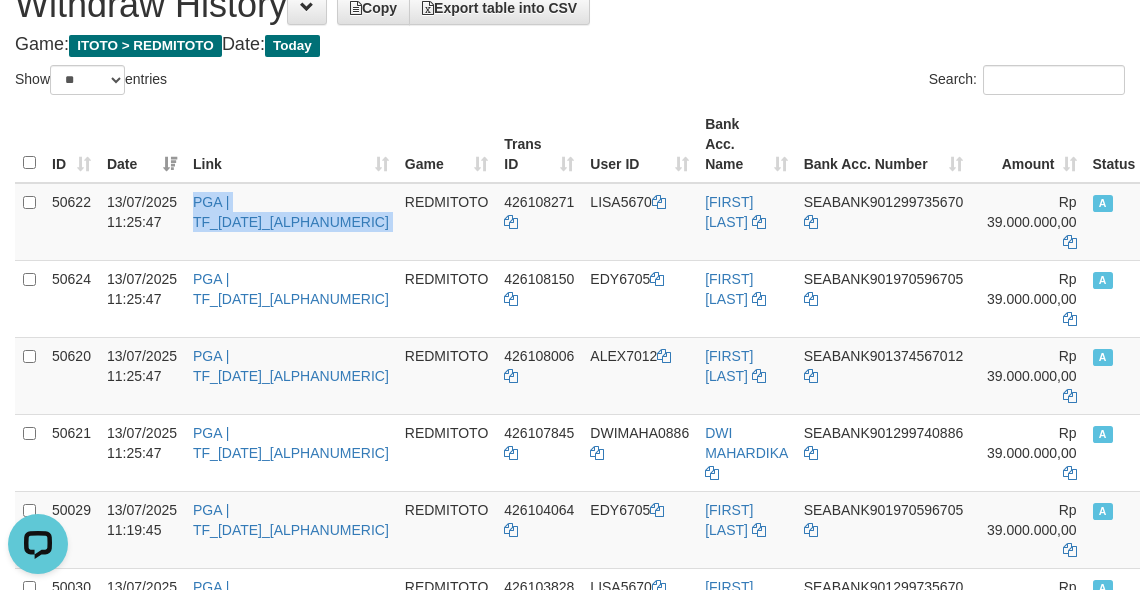 copy on "PGA | TF_250713_OR56BA053DC4B3104AJ7" 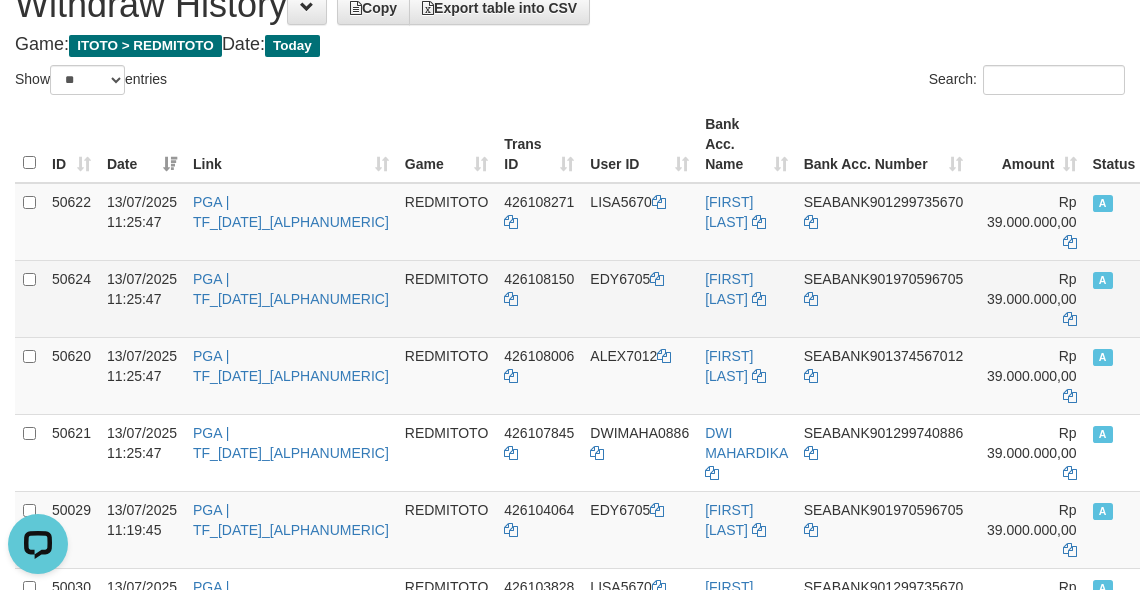 click on "PGA | TF_250713_OR506D6E4B2BB315NAZH" at bounding box center [291, 298] 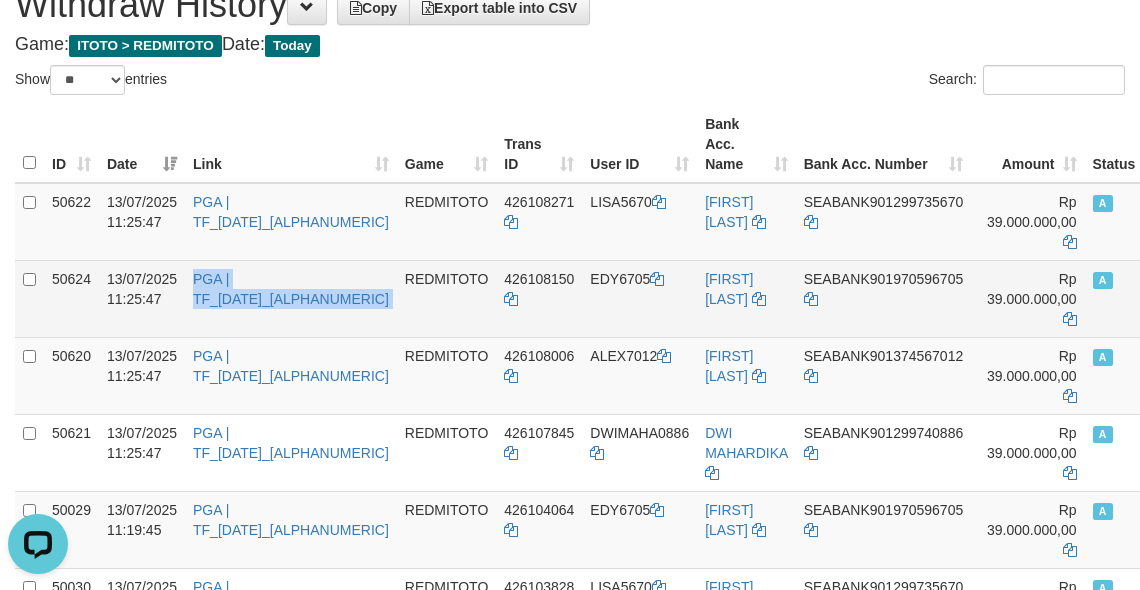 click on "PGA | TF_250713_OR506D6E4B2BB315NAZH" at bounding box center [291, 298] 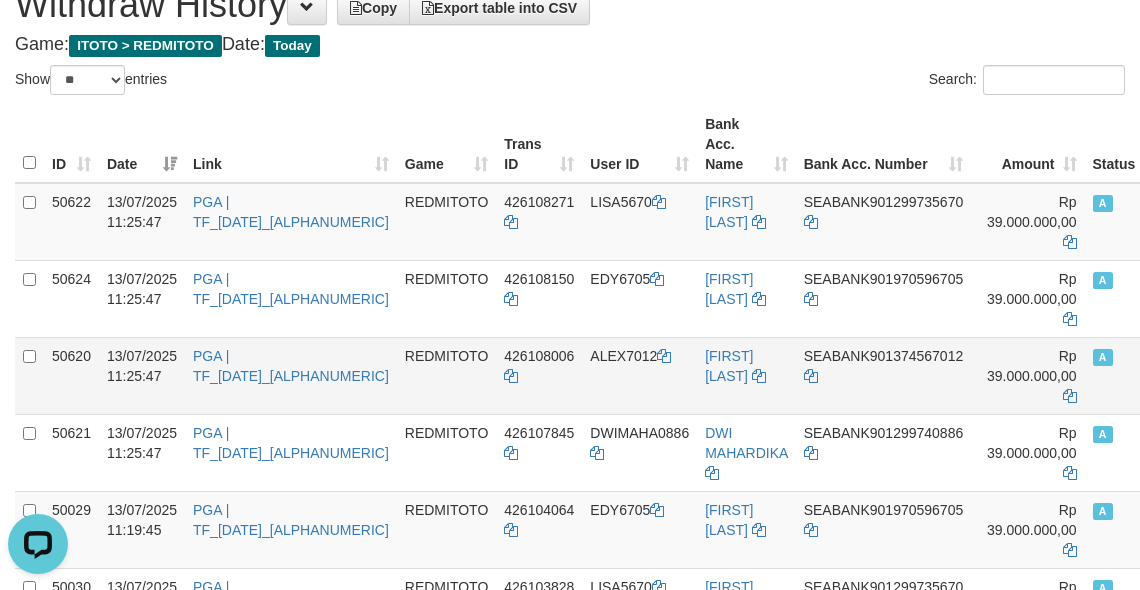 click on "PGA | TF_250713_OR51B2608CAA531FQ1QB" at bounding box center (291, 375) 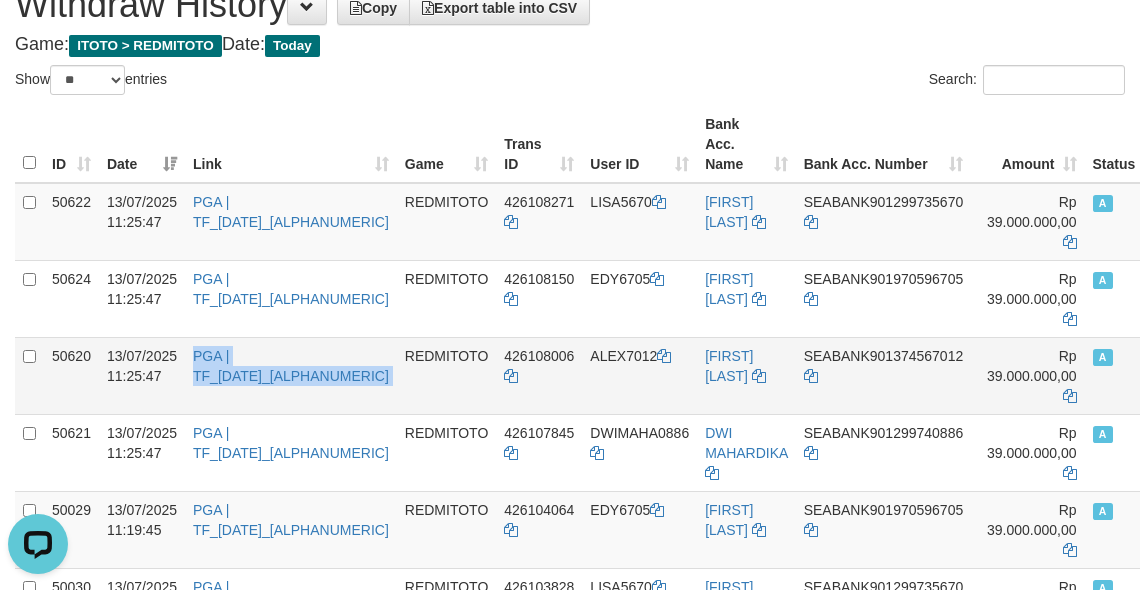 click on "PGA | TF_250713_OR51B2608CAA531FQ1QB" at bounding box center (291, 375) 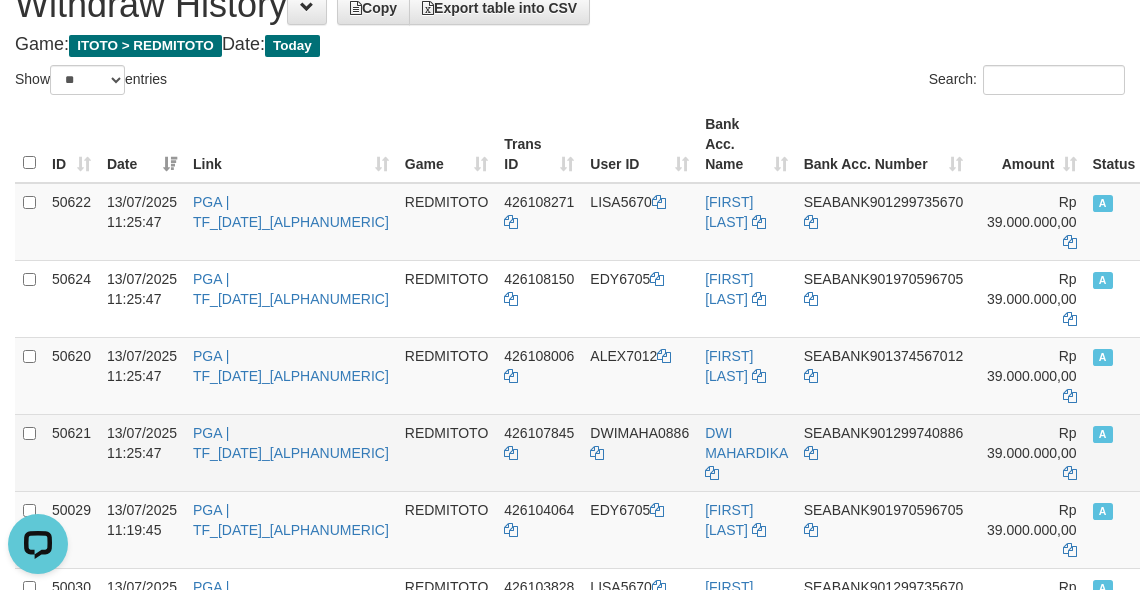 click on "PGA | TF_250713_OR5654A192E3831QEO1D" at bounding box center (291, 452) 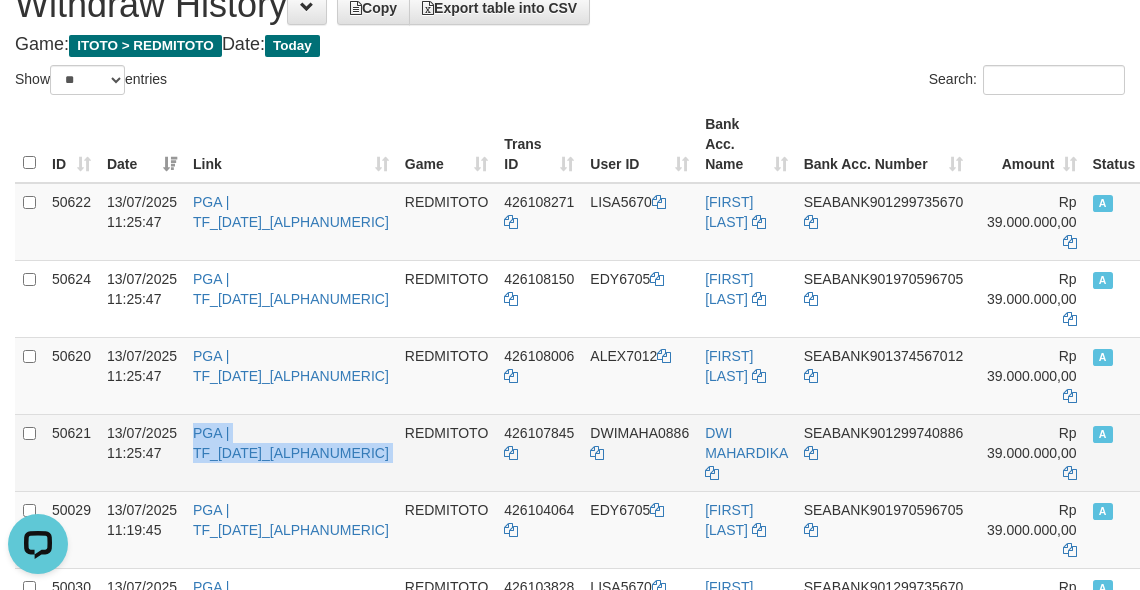 click on "PGA | TF_250713_OR5654A192E3831QEO1D" at bounding box center [291, 452] 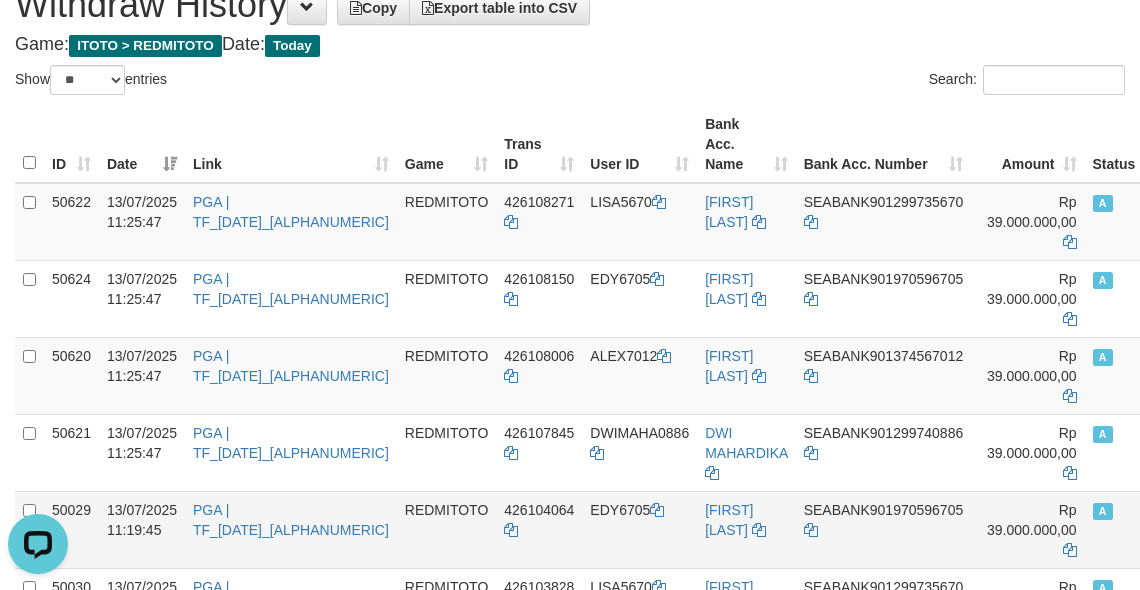 click on "PGA | TF_250713_OR51C7DBAA19432OUILQ" at bounding box center [291, 529] 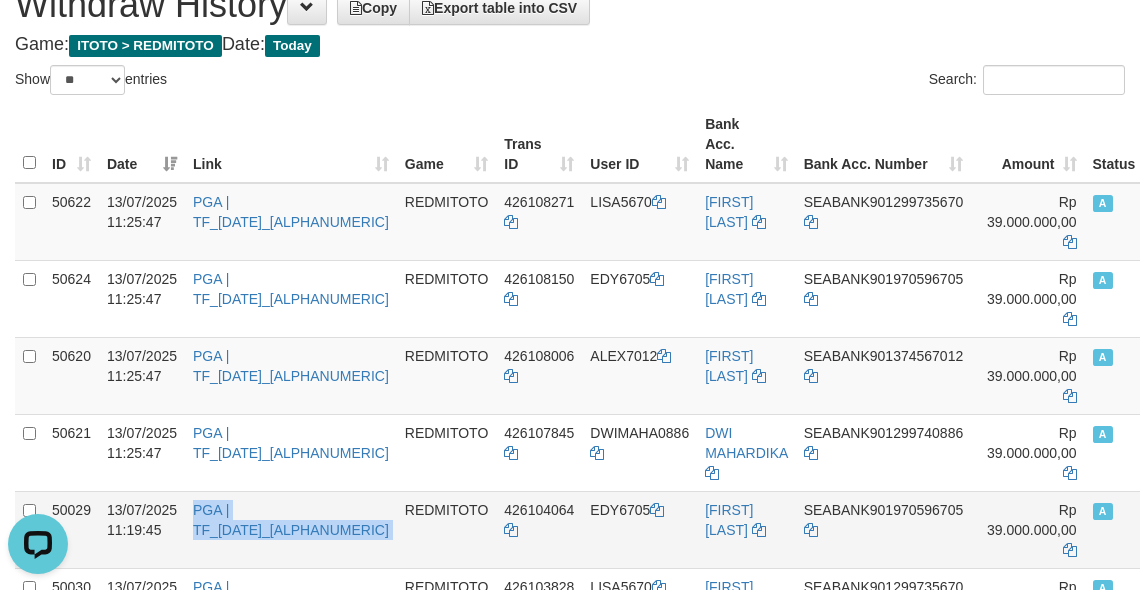 click on "PGA | TF_250713_OR51C7DBAA19432OUILQ" at bounding box center (291, 529) 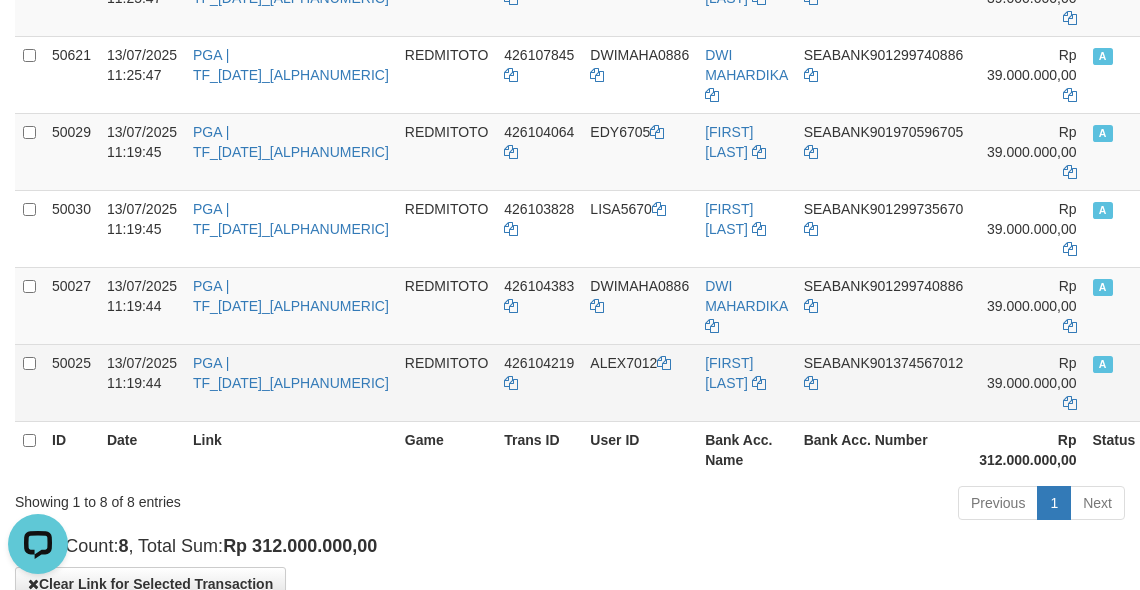 scroll, scrollTop: 487, scrollLeft: 0, axis: vertical 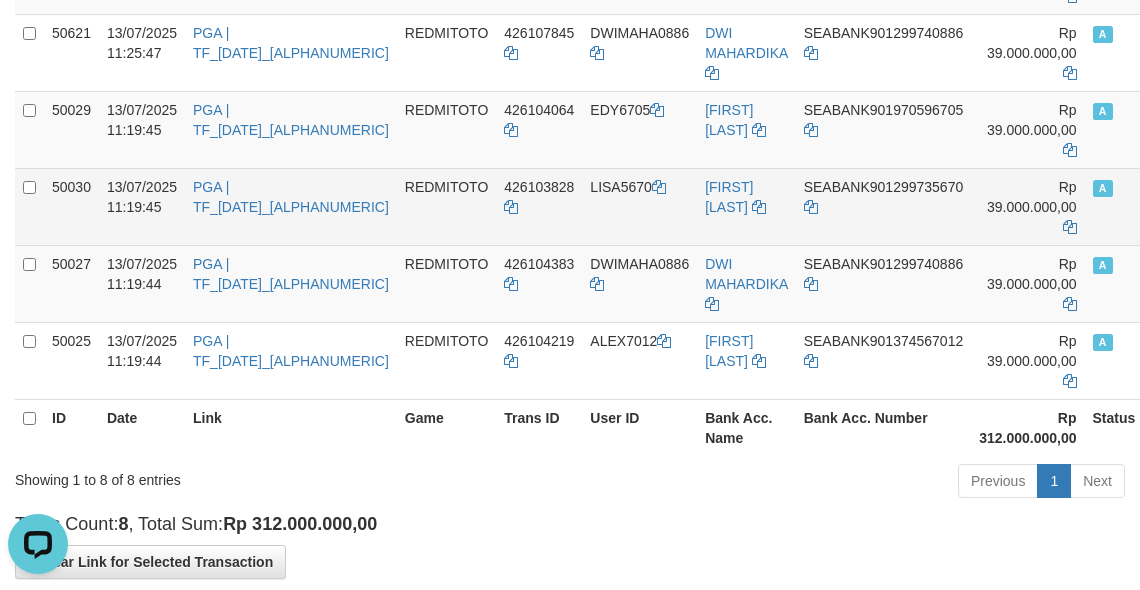 click on "PGA | TF_250713_OR58F2F01514E324ILSQ" at bounding box center [291, 206] 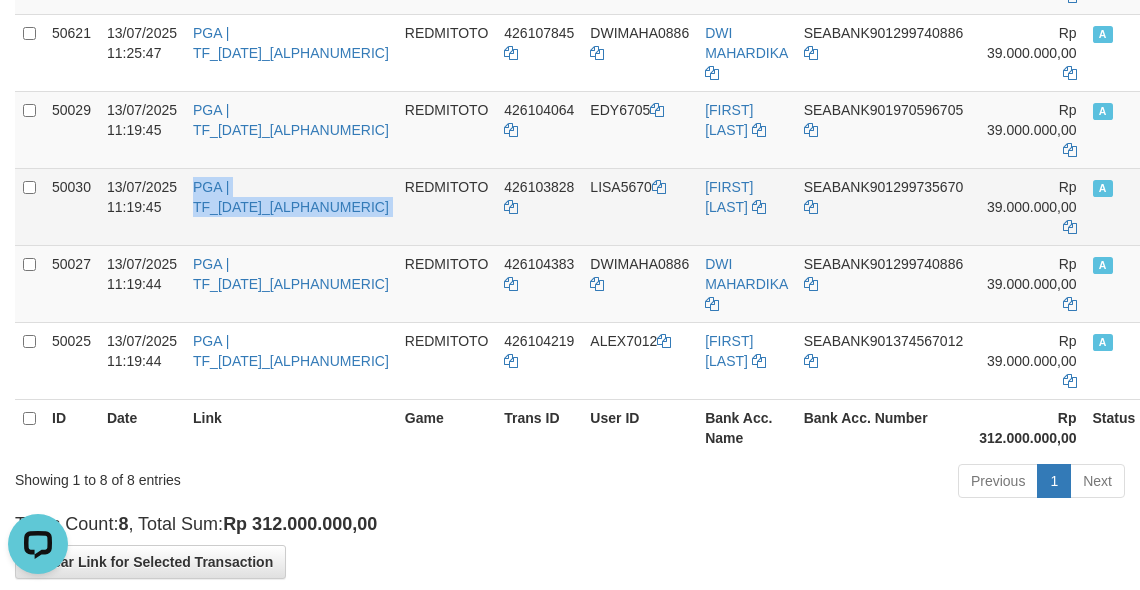 click on "PGA | TF_250713_OR58F2F01514E324ILSQ" at bounding box center (291, 206) 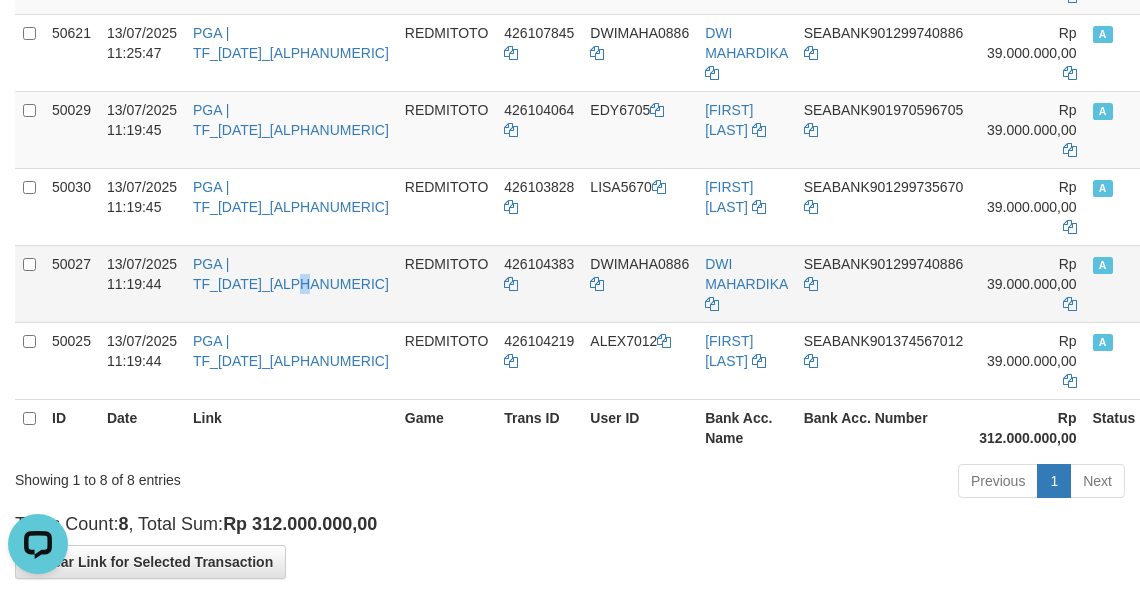 click on "PGA | TF_250713_OR51E4550702C32HTVXC" at bounding box center (291, 283) 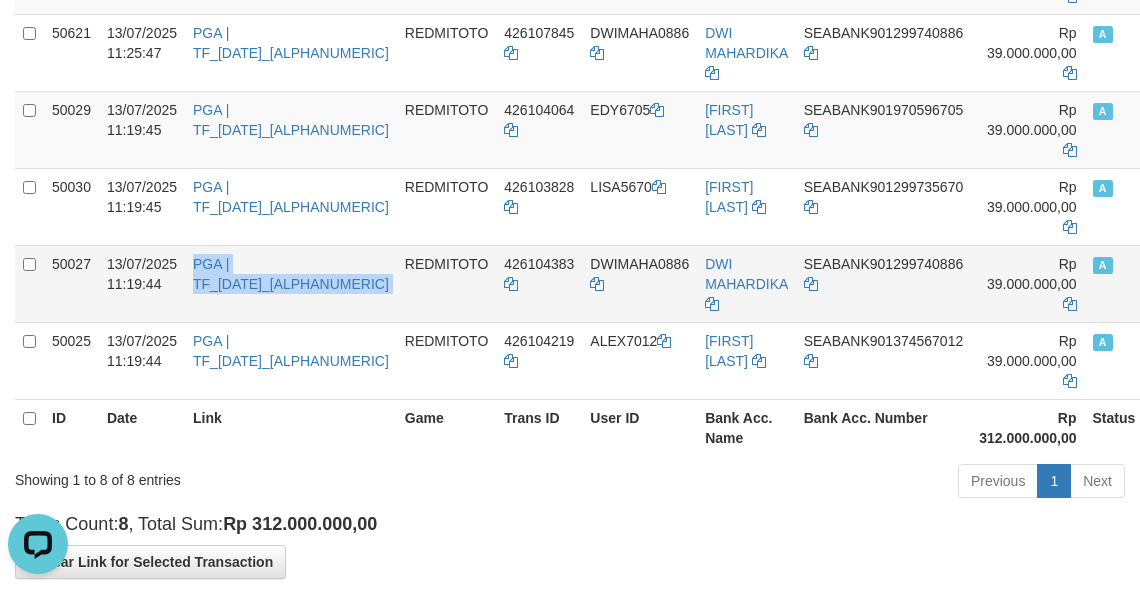 click on "PGA | TF_250713_OR51E4550702C32HTVXC" at bounding box center (291, 283) 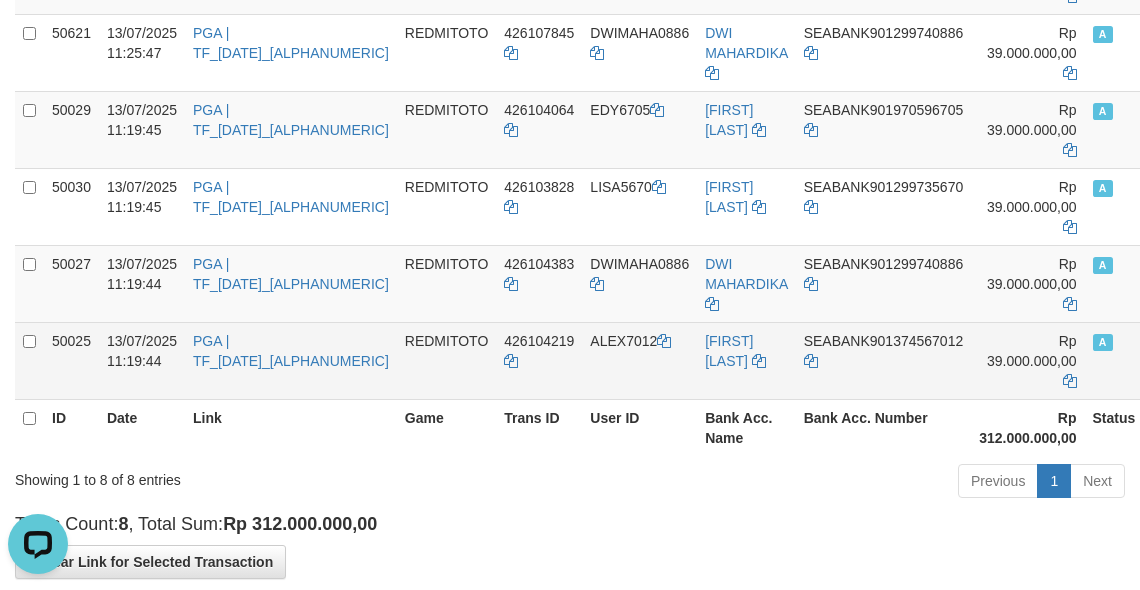 click on "PGA | TF_250713_OR5D3AC261F7932FJMLT" at bounding box center (291, 360) 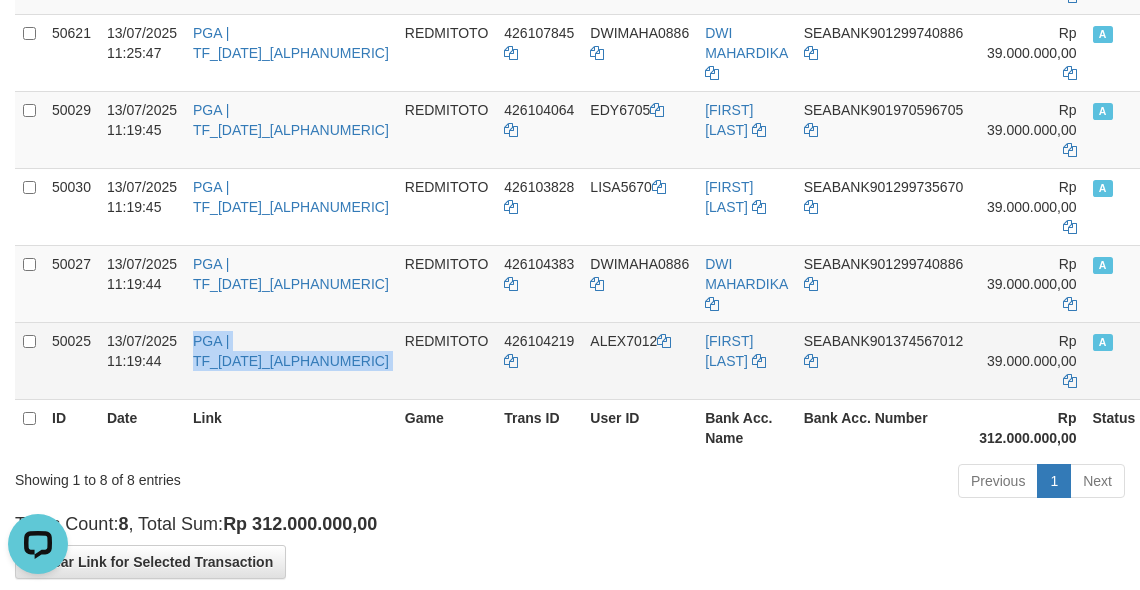 click on "PGA | TF_250713_OR5D3AC261F7932FJMLT" at bounding box center [291, 360] 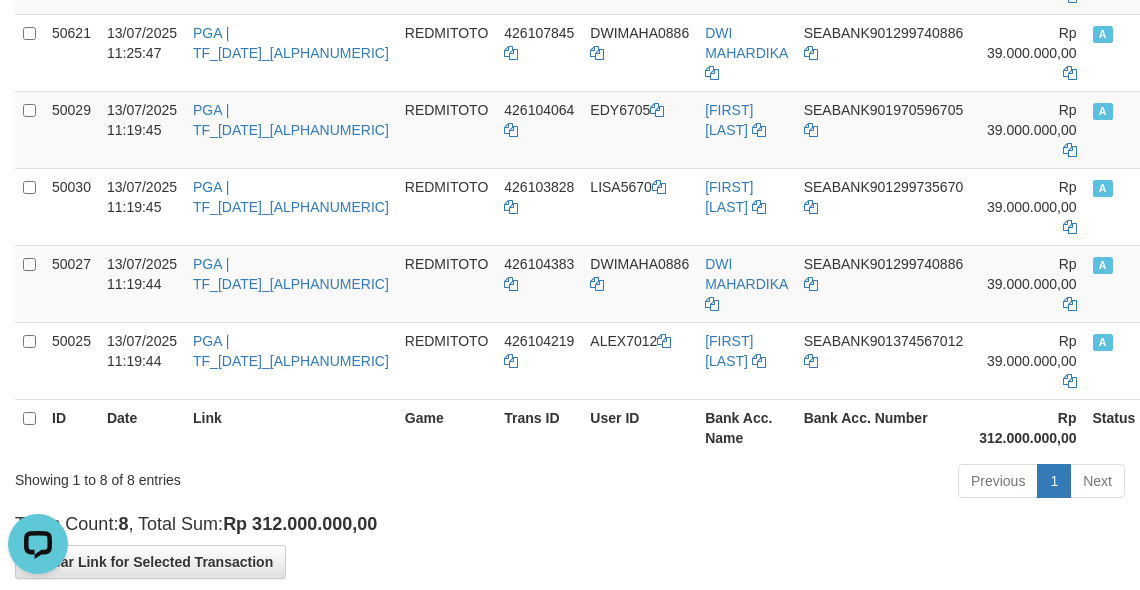 click on "Previous 1 Next" at bounding box center [807, 483] 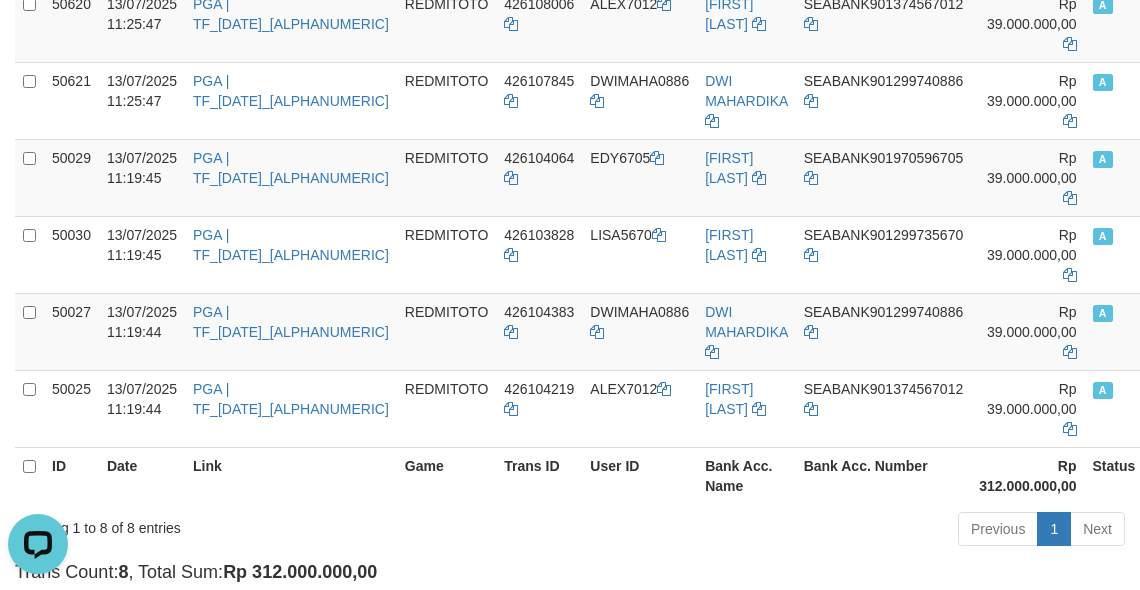 scroll, scrollTop: 487, scrollLeft: 0, axis: vertical 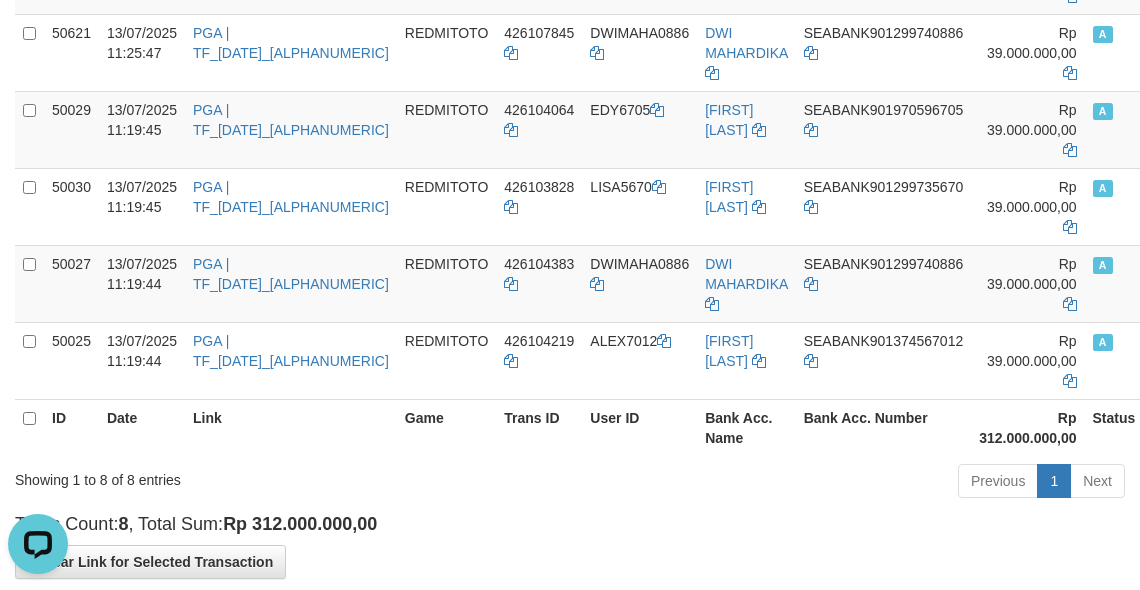 click on "Previous 1 Next" at bounding box center (807, 483) 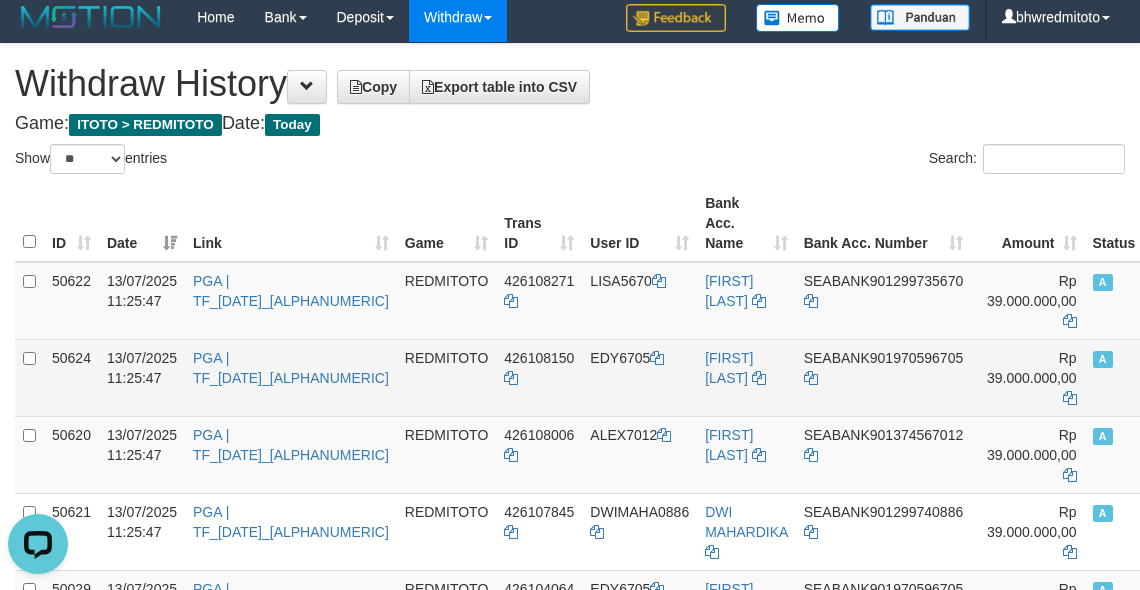 scroll, scrollTop: 0, scrollLeft: 0, axis: both 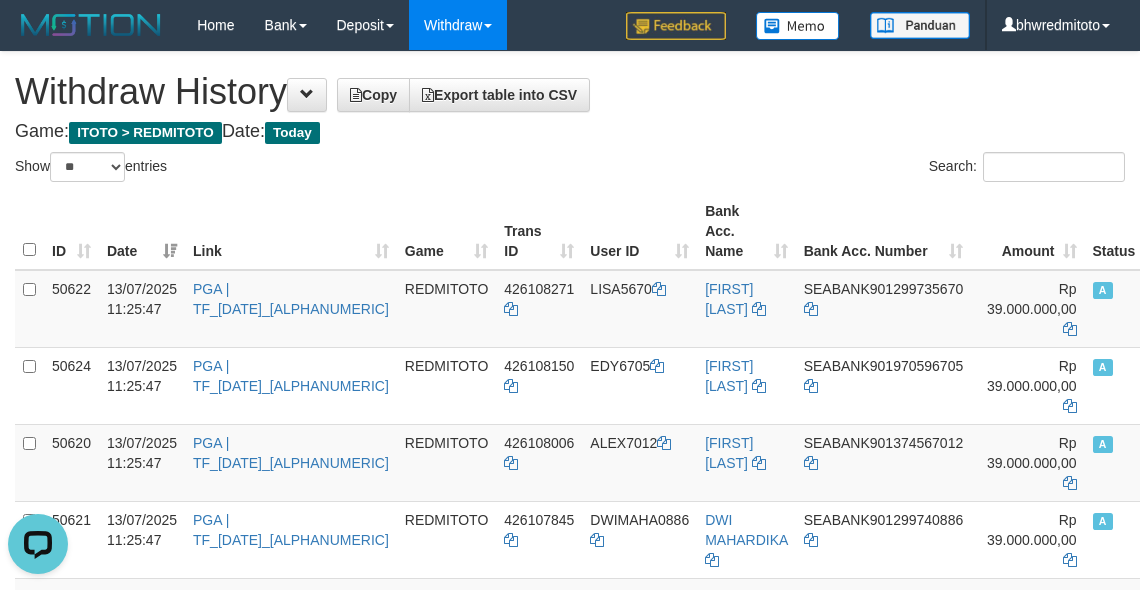 click on "Show  ** ** ** ***  entries" at bounding box center [285, 169] 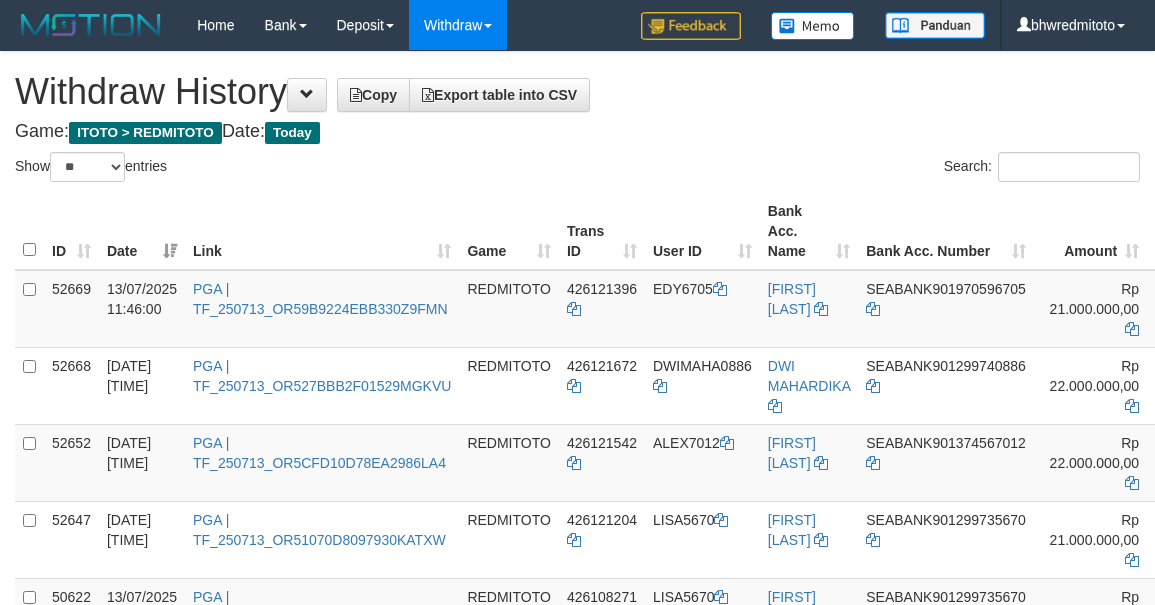 select on "**" 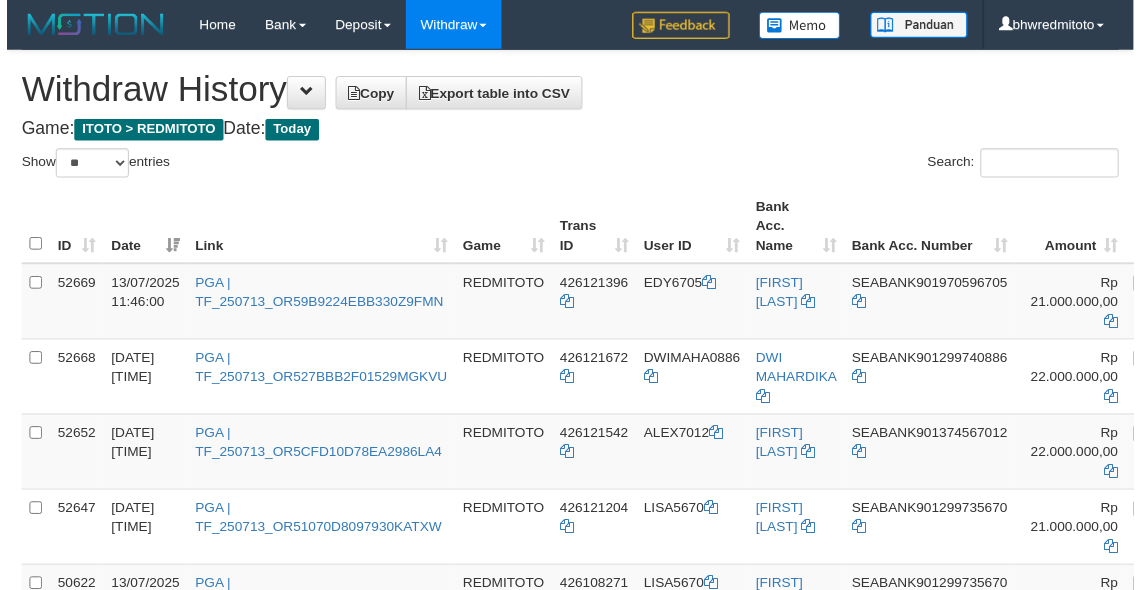 scroll, scrollTop: 0, scrollLeft: 0, axis: both 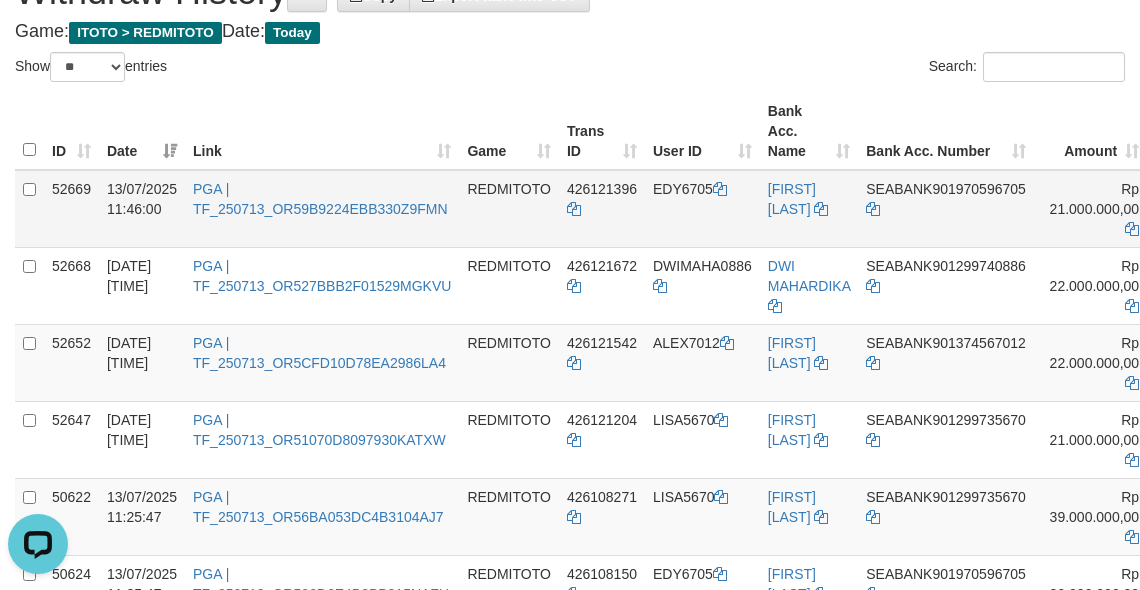 click on "PGA | TF_250713_OR59B9224EBB330Z9FMN" at bounding box center [322, 209] 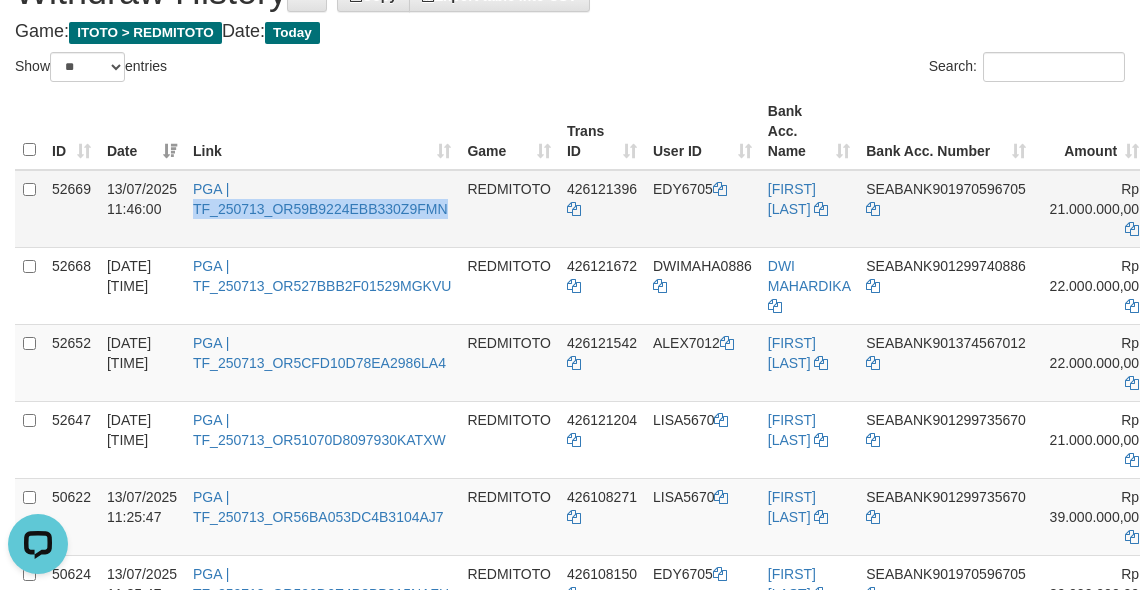click on "PGA | TF_250713_OR59B9224EBB330Z9FMN" at bounding box center [322, 209] 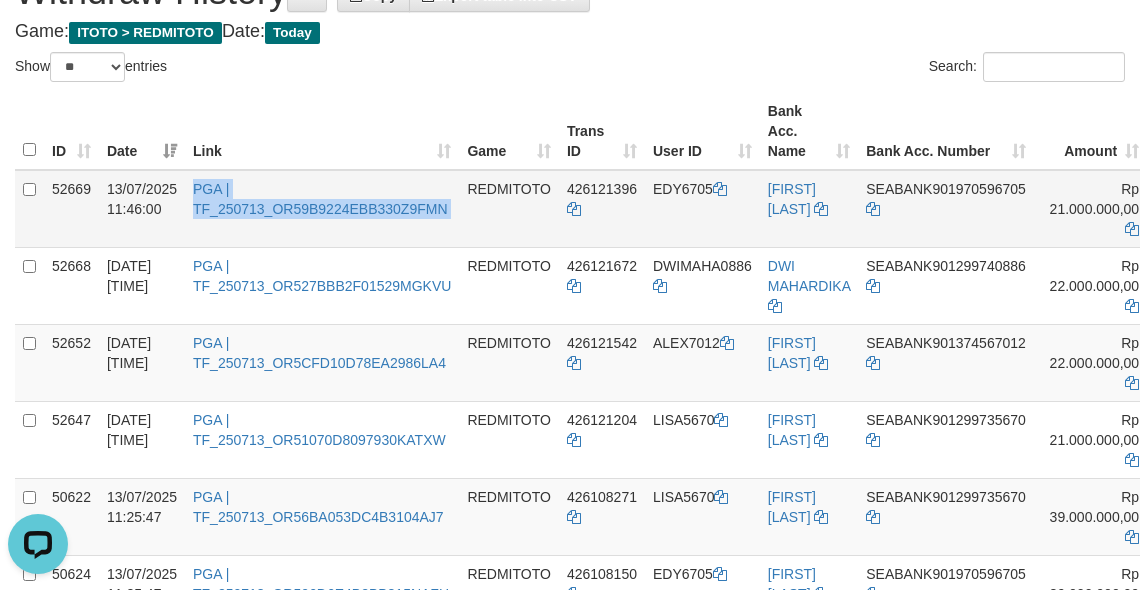 click on "PGA | TF_250713_OR59B9224EBB330Z9FMN" at bounding box center [322, 209] 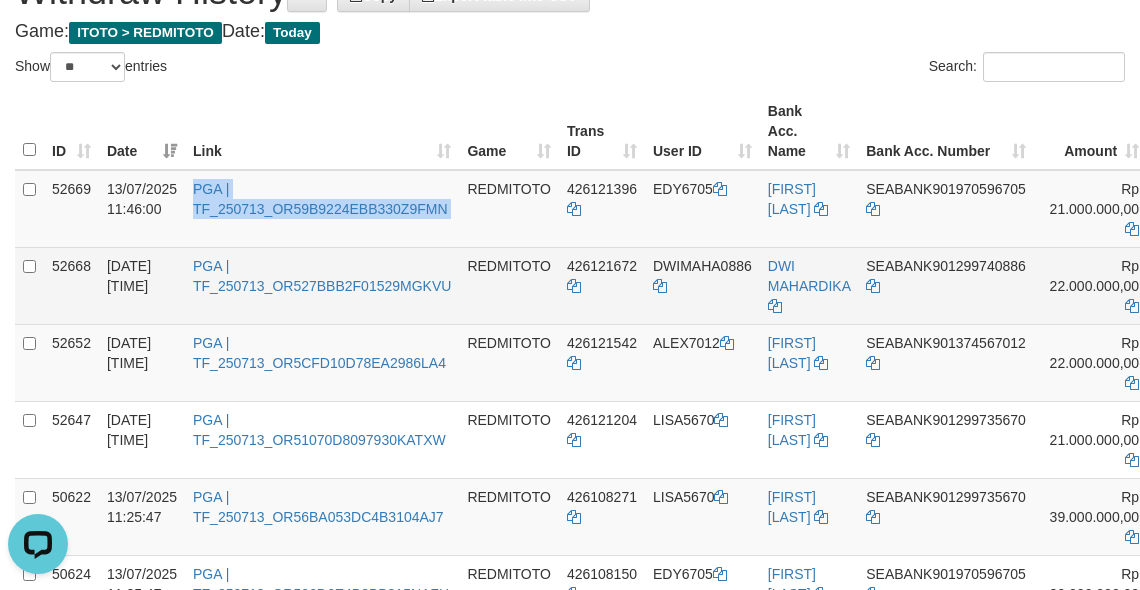 copy on "PGA | TF_250713_OR59B9224EBB330Z9FMN" 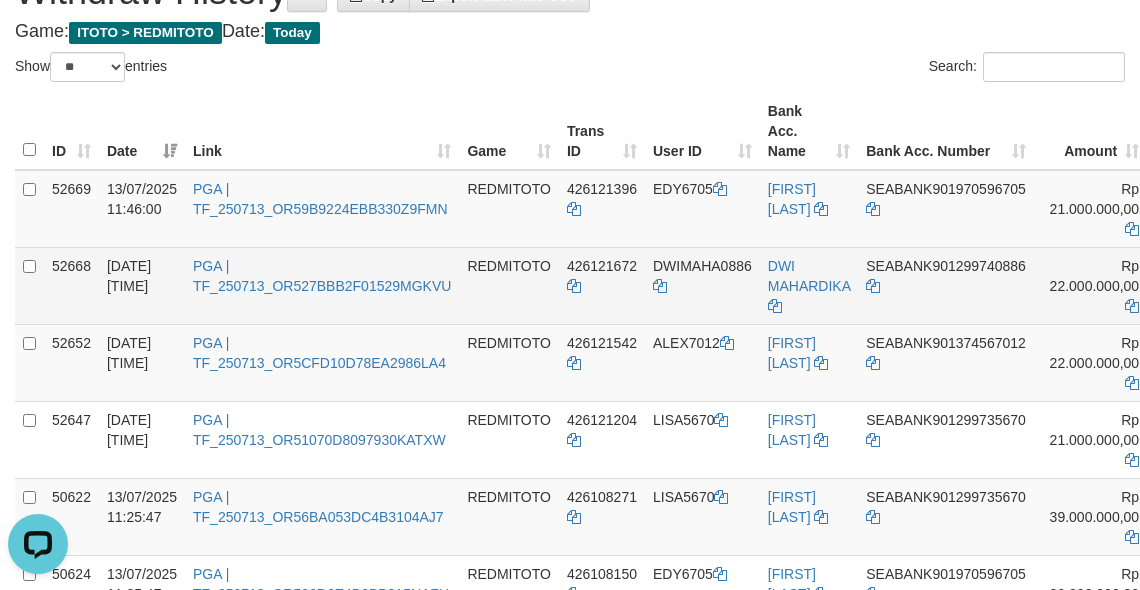 click on "PGA | TF_250713_OR527BBB2F01529MGKVU" at bounding box center (322, 285) 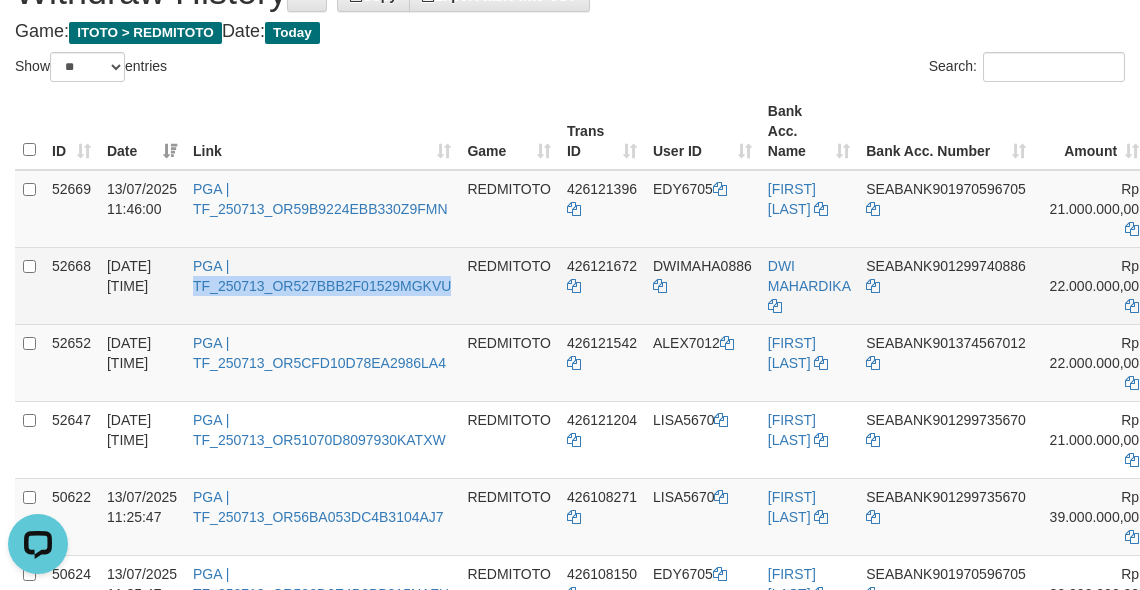 click on "PGA | TF_250713_OR527BBB2F01529MGKVU" at bounding box center [322, 285] 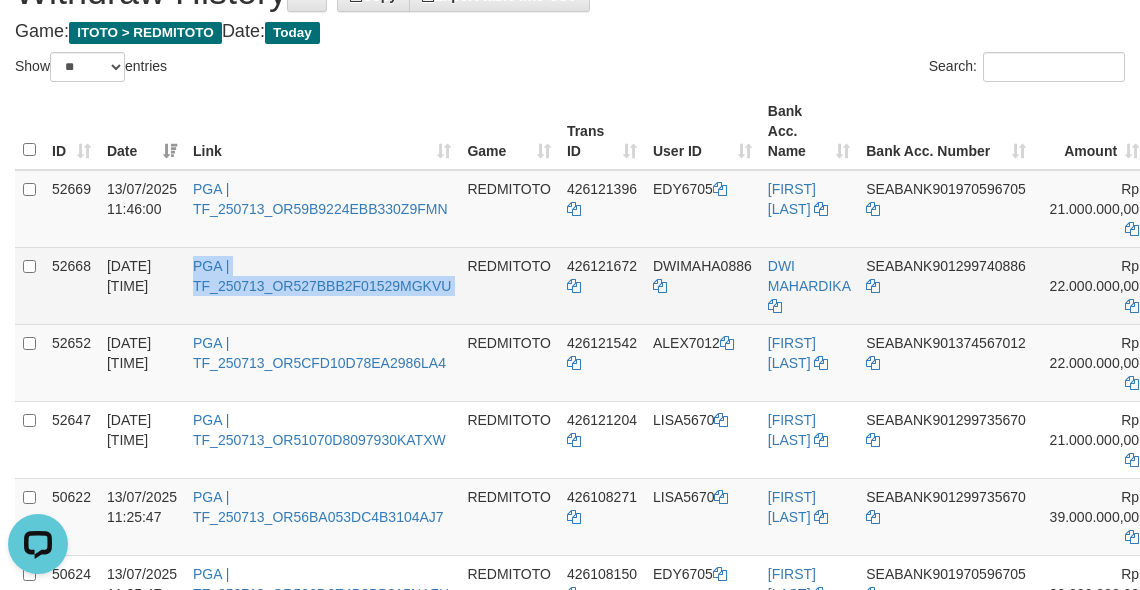 click on "PGA | TF_250713_OR527BBB2F01529MGKVU" at bounding box center (322, 285) 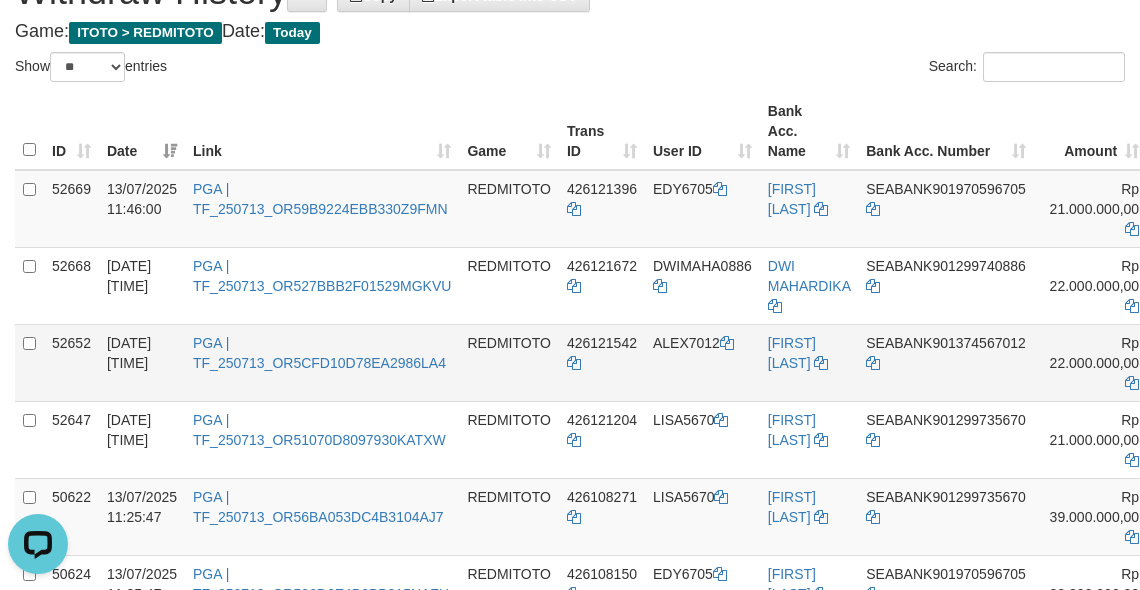 click on "PGA | TF_250713_OR5CFD10D78EA2986LA4" at bounding box center (322, 362) 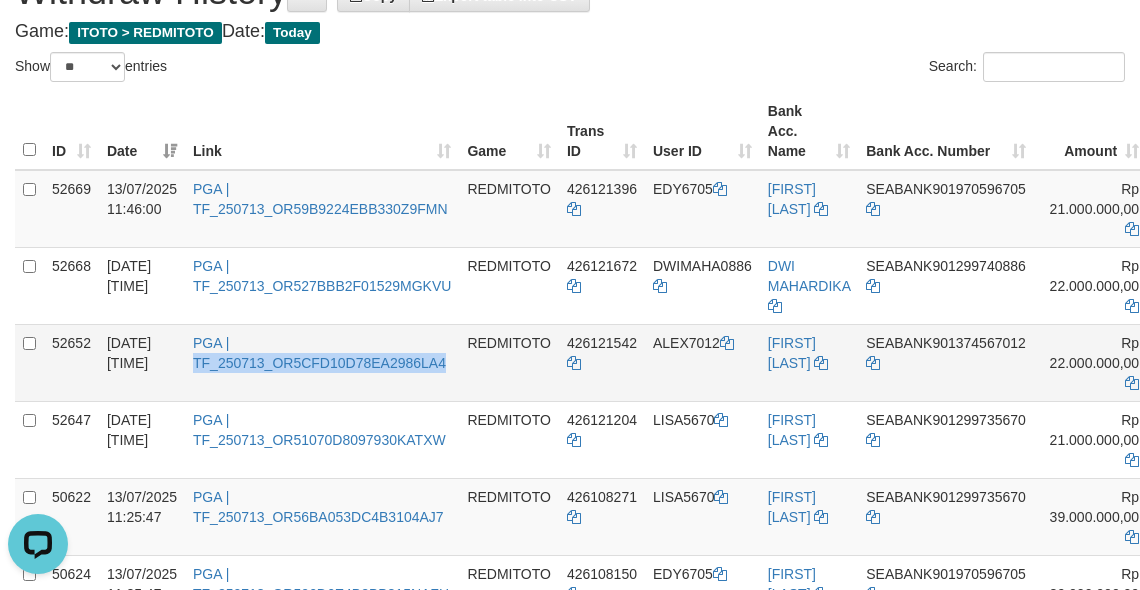 click on "PGA | TF_250713_OR5CFD10D78EA2986LA4" at bounding box center (322, 362) 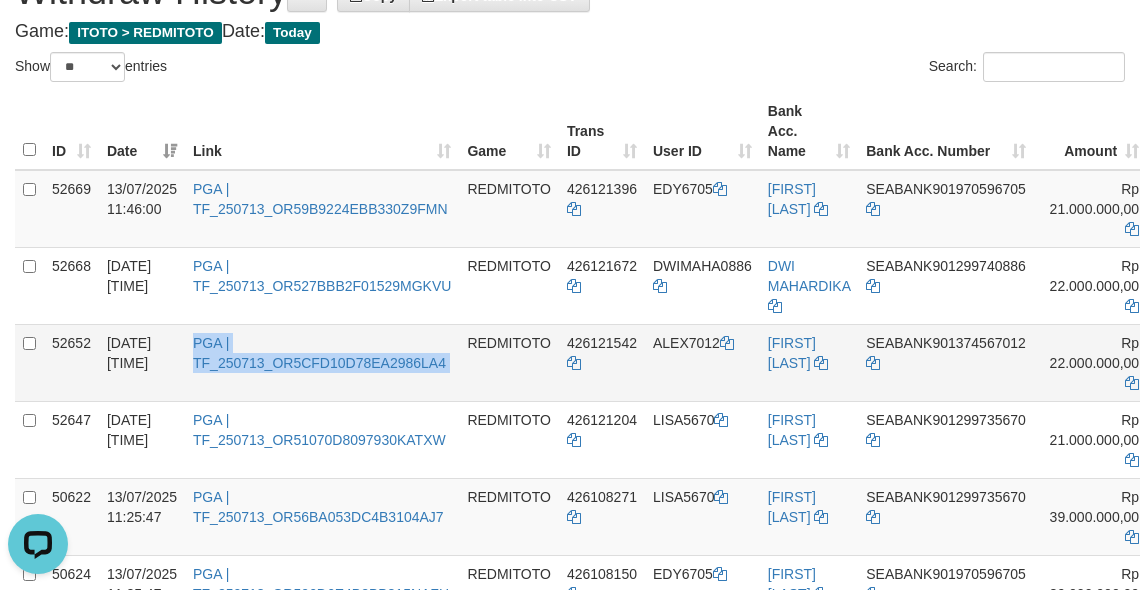 click on "PGA | TF_250713_OR5CFD10D78EA2986LA4" at bounding box center (322, 362) 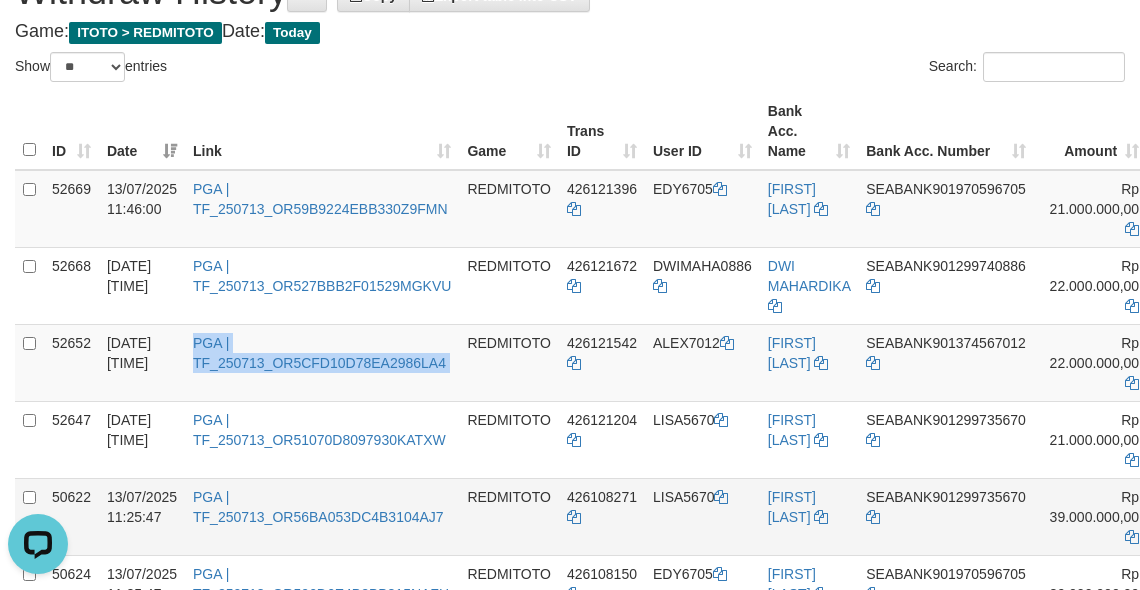 copy on "PGA | TF_250713_OR5CFD10D78EA2986LA4" 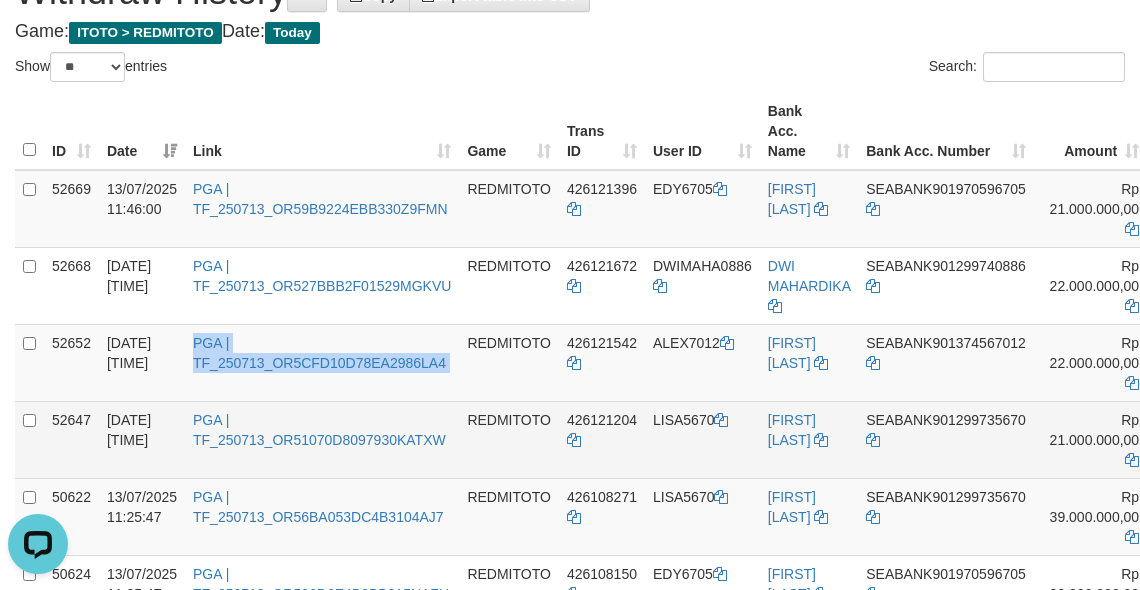 click on "PGA | TF_250713_OR51070D8097930KATXW" at bounding box center [322, 439] 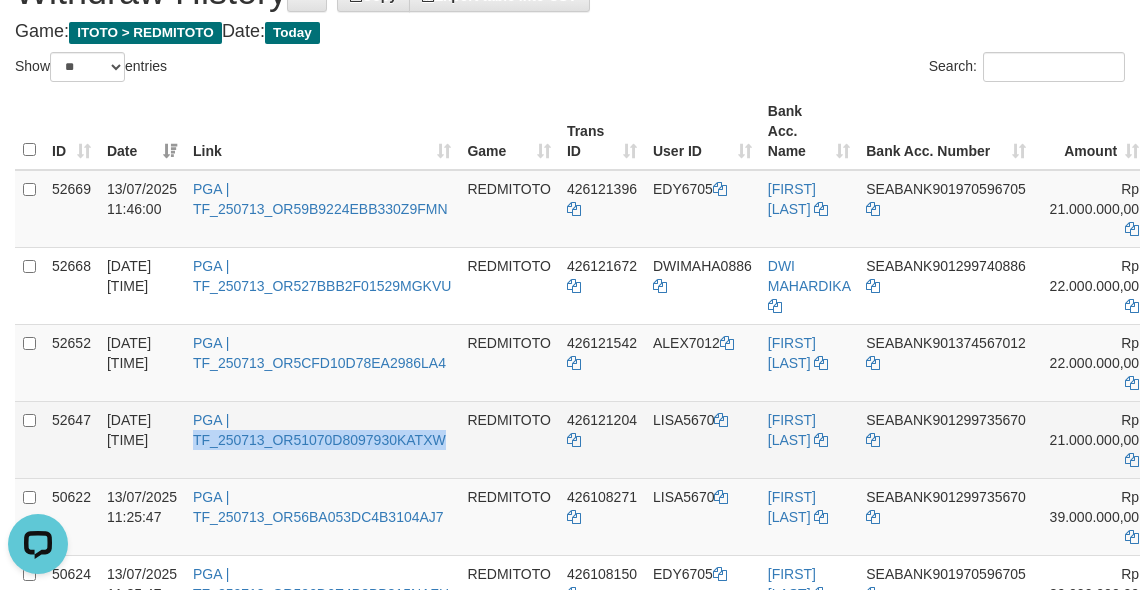 click on "PGA | TF_250713_OR51070D8097930KATXW" at bounding box center [322, 439] 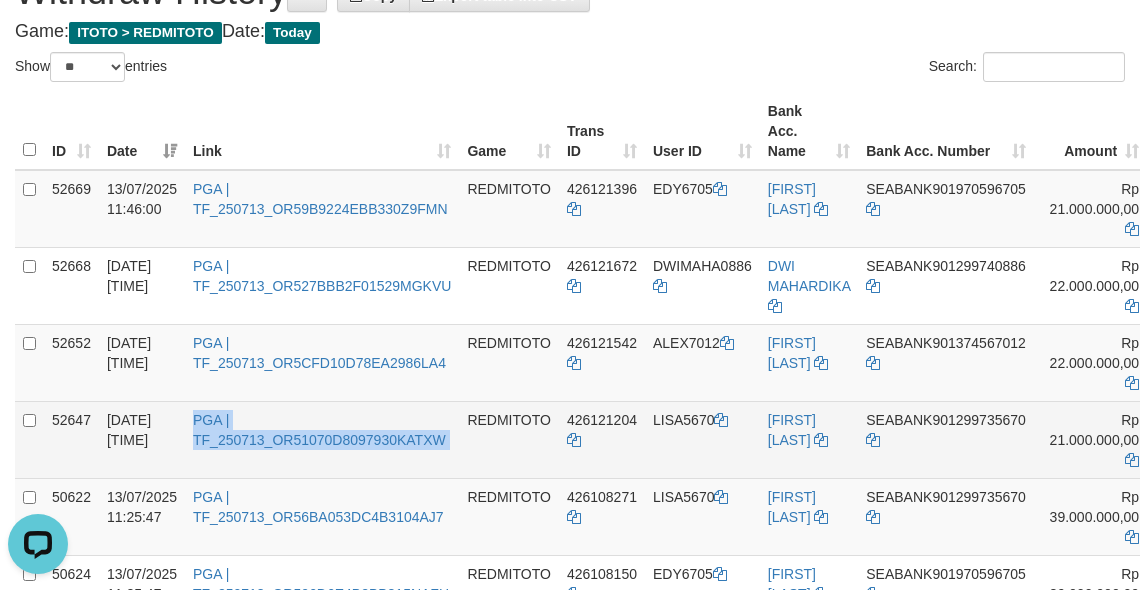 click on "PGA | TF_250713_OR51070D8097930KATXW" at bounding box center (322, 439) 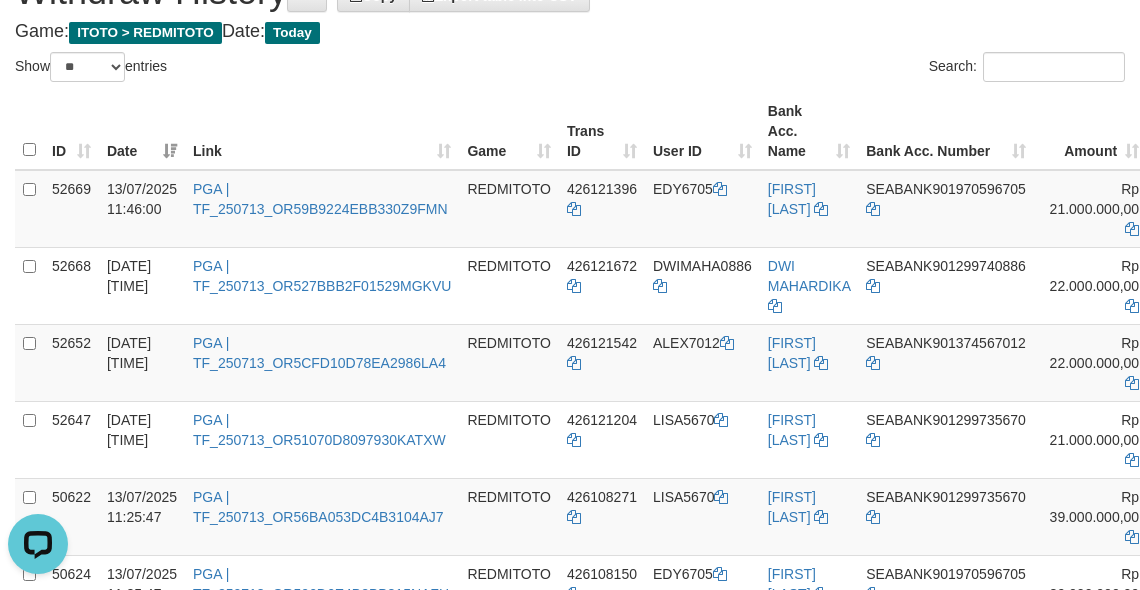 click on "Search:" at bounding box center [855, 69] 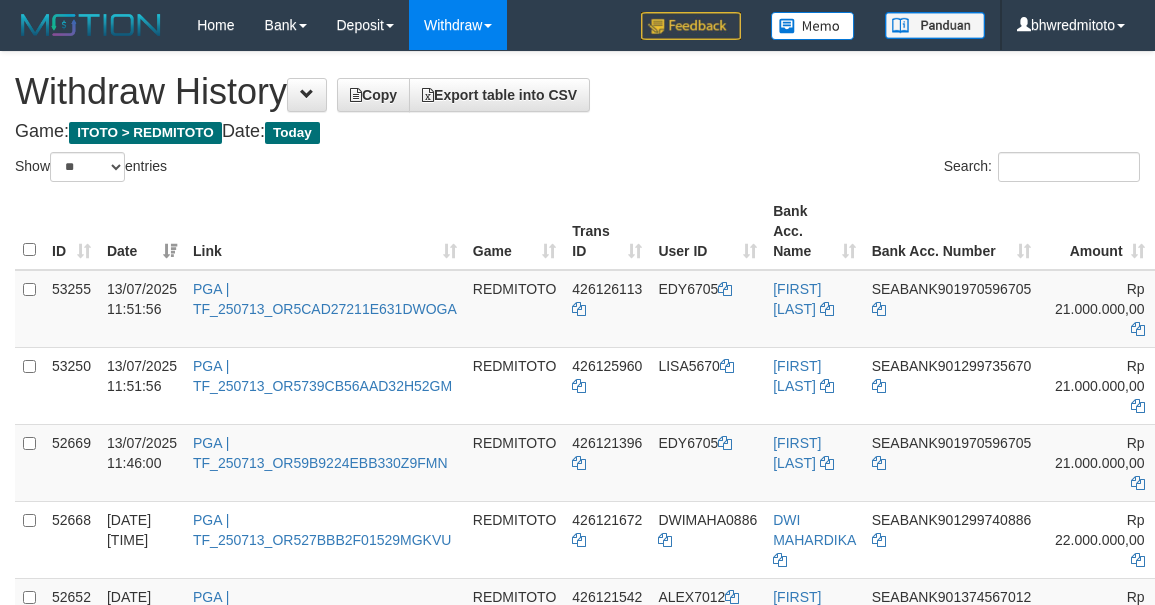 select on "**" 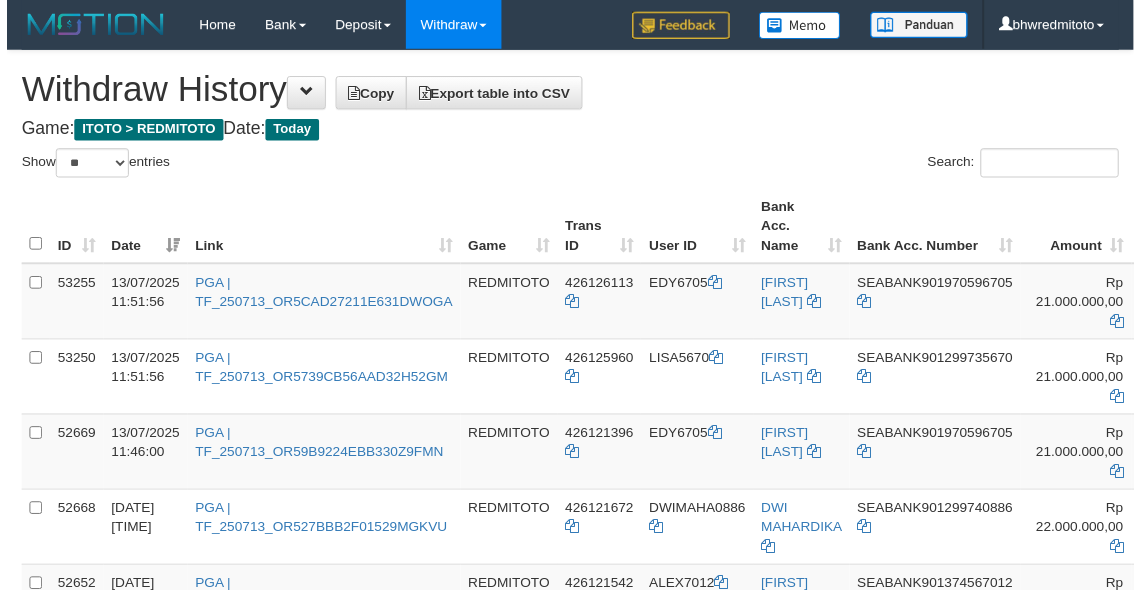 scroll, scrollTop: 101, scrollLeft: 0, axis: vertical 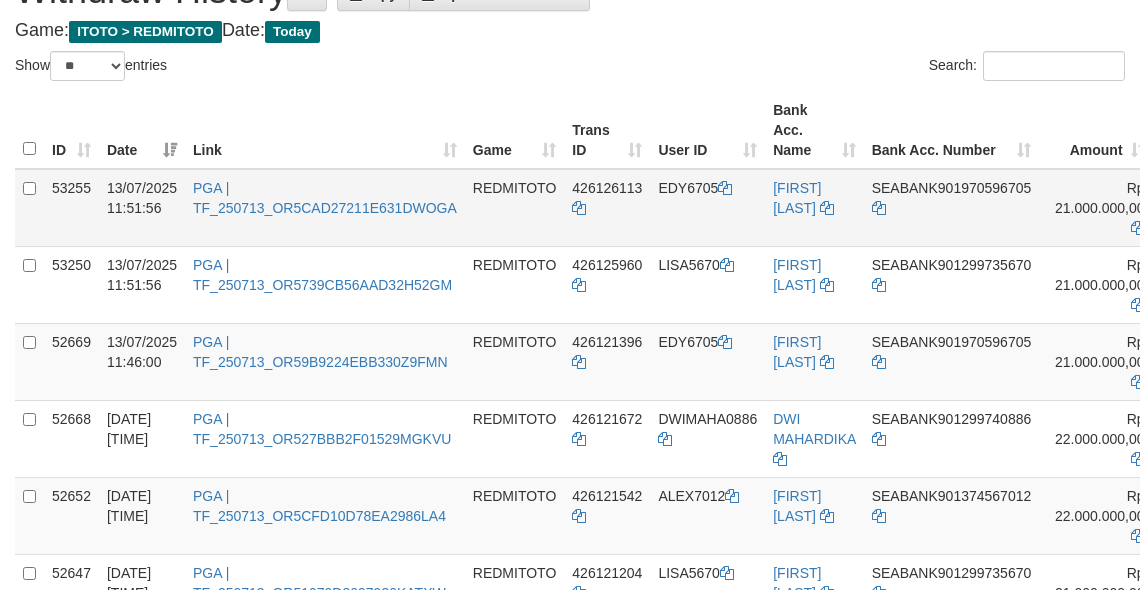 click on "Toggle navigation
Home
Bank
Account List
Load
By Website
Group
[ITOTO]													REDMITOTO
Mutasi Bank
Search
Sync
Note Mutasi
Deposit
DPS Fetch
DPS List
History
PGA History
Note DPS" at bounding box center (570, 718) 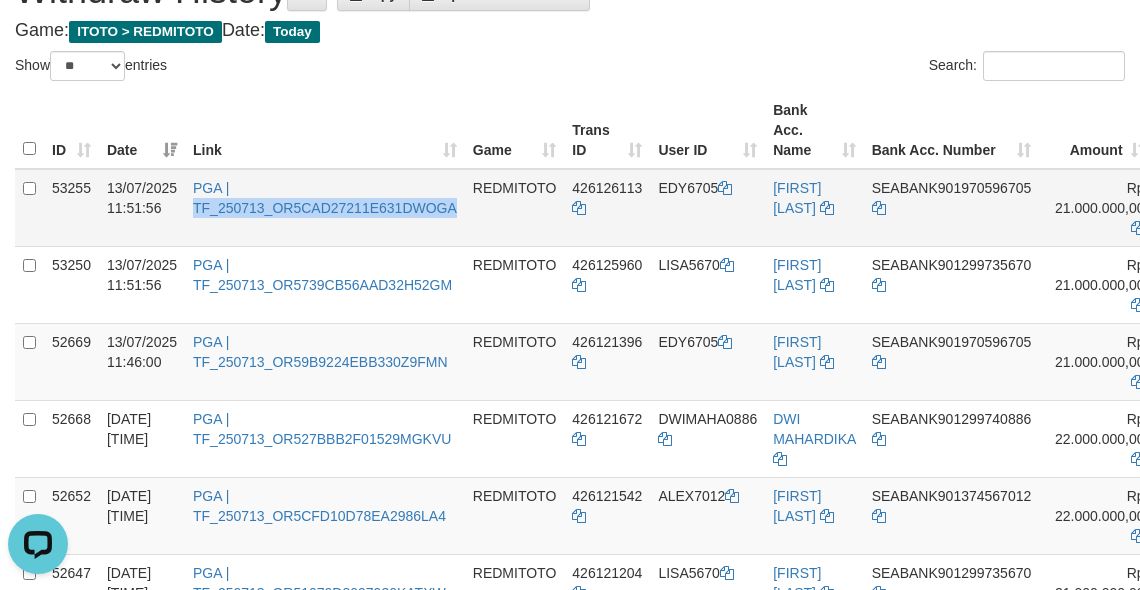scroll, scrollTop: 0, scrollLeft: 0, axis: both 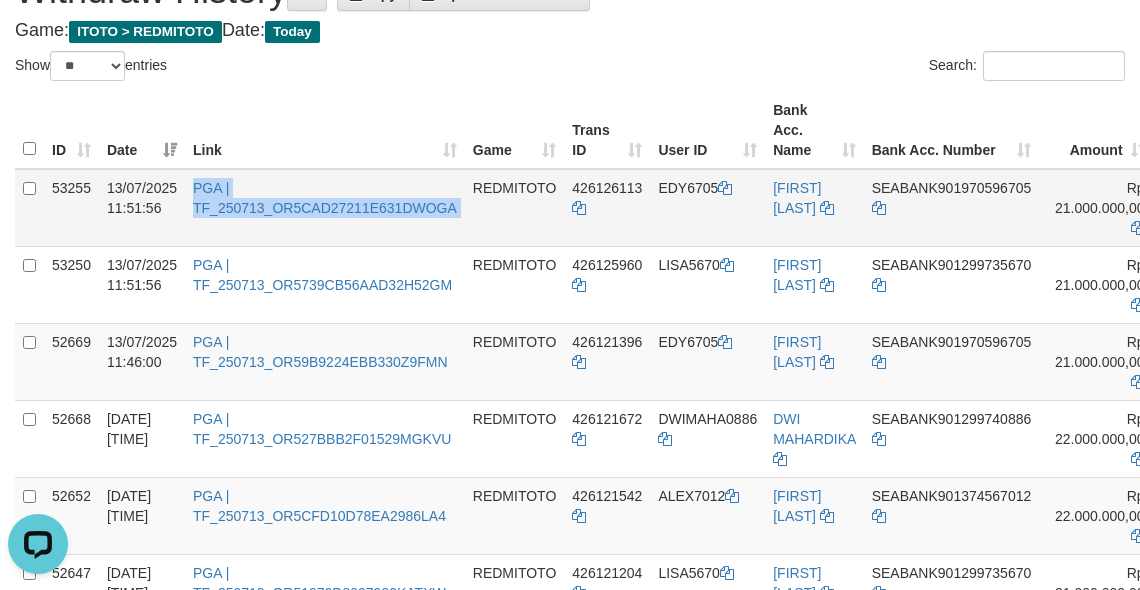 click on "PGA | TF_250713_OR5CAD27211E631DWOGA" at bounding box center (325, 208) 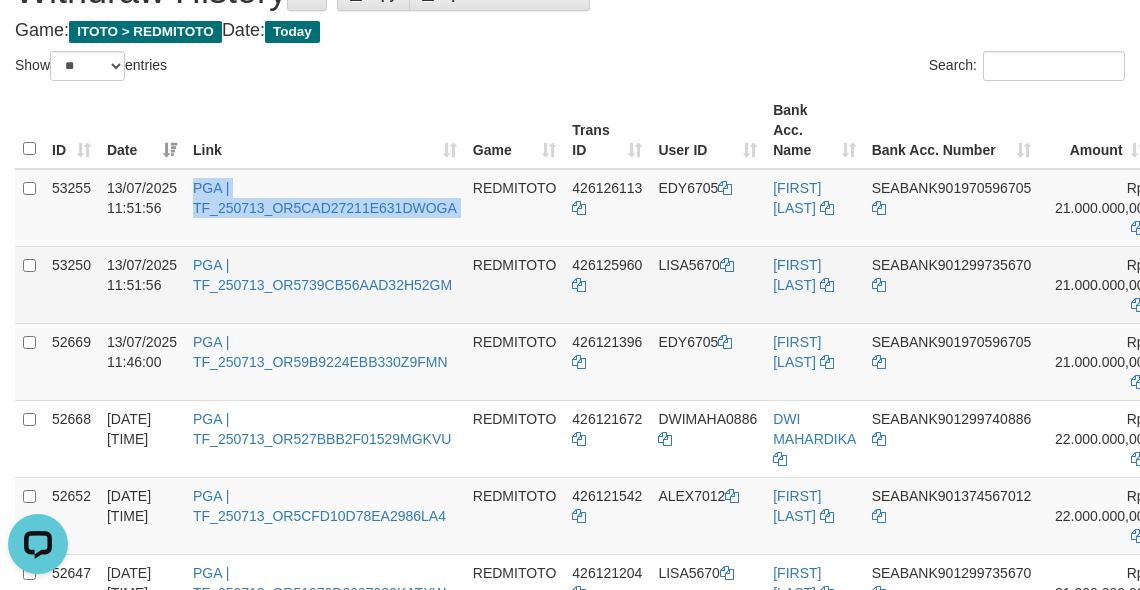 click on "PGA | TF_250713_OR5739CB56AAD32H52GM" at bounding box center [325, 284] 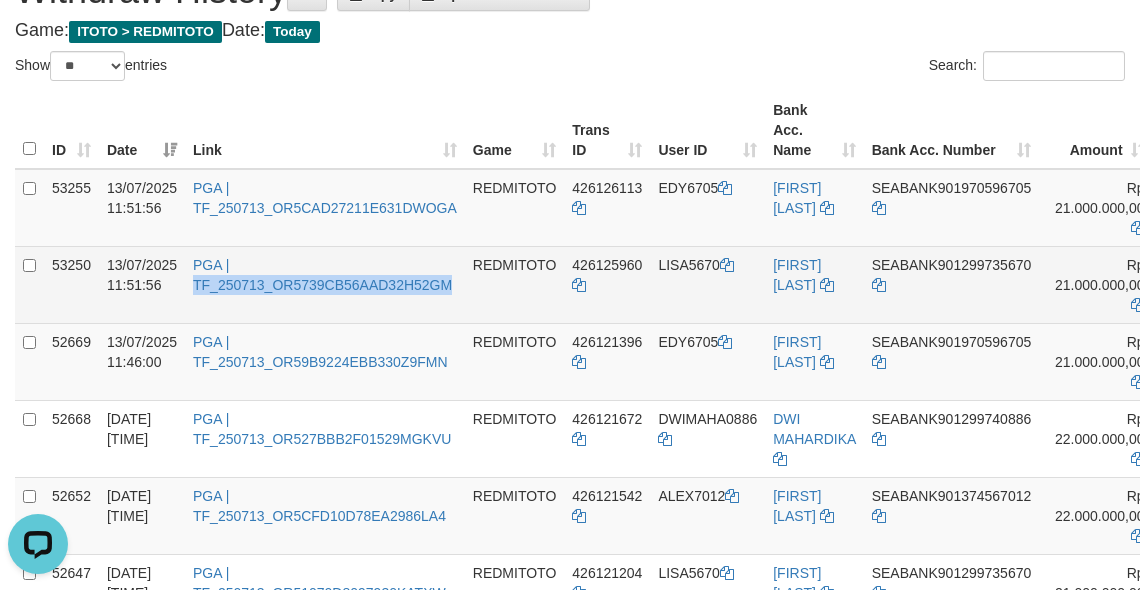 click on "PGA | TF_250713_OR5739CB56AAD32H52GM" at bounding box center [325, 284] 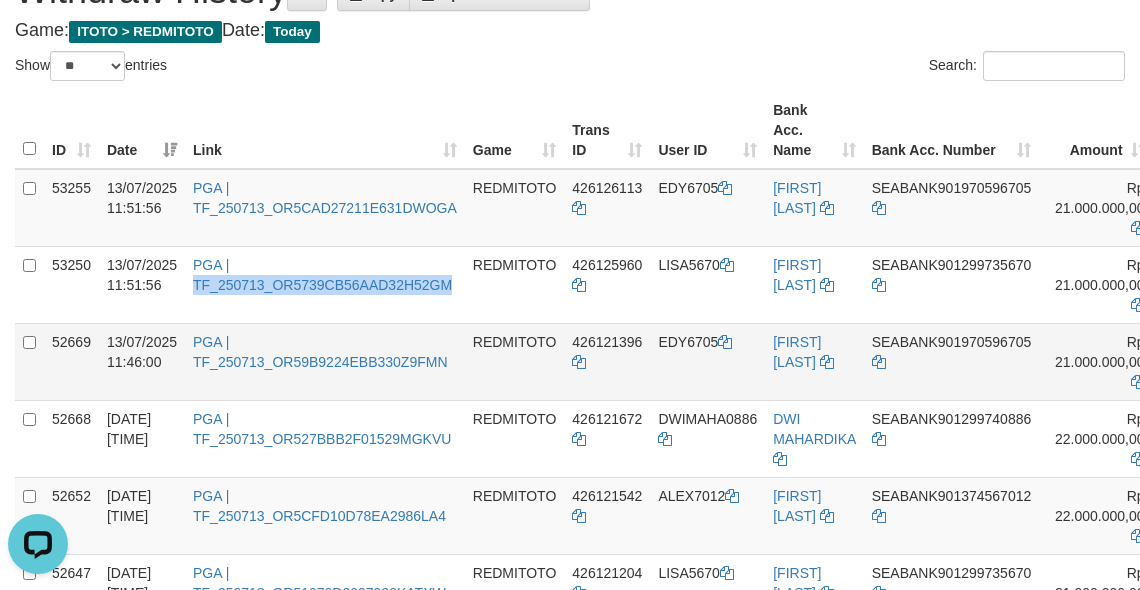 copy on "TF_250713_OR5739CB56AAD32H52GM" 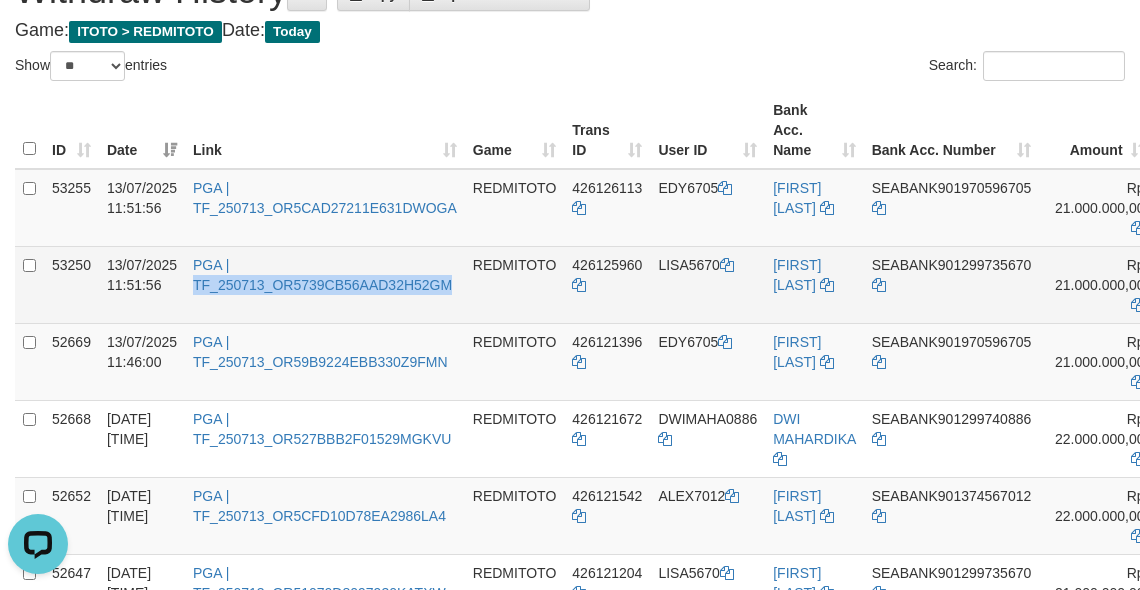 click on "PGA | TF_250713_OR5739CB56AAD32H52GM" at bounding box center [325, 284] 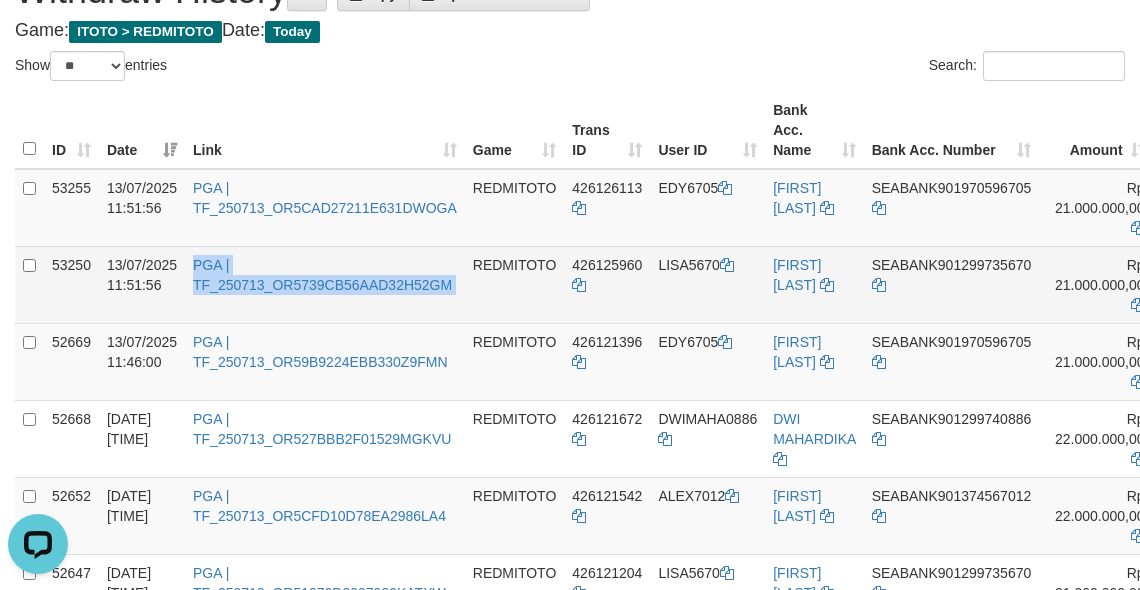 click on "PGA | TF_250713_OR5739CB56AAD32H52GM" at bounding box center [325, 284] 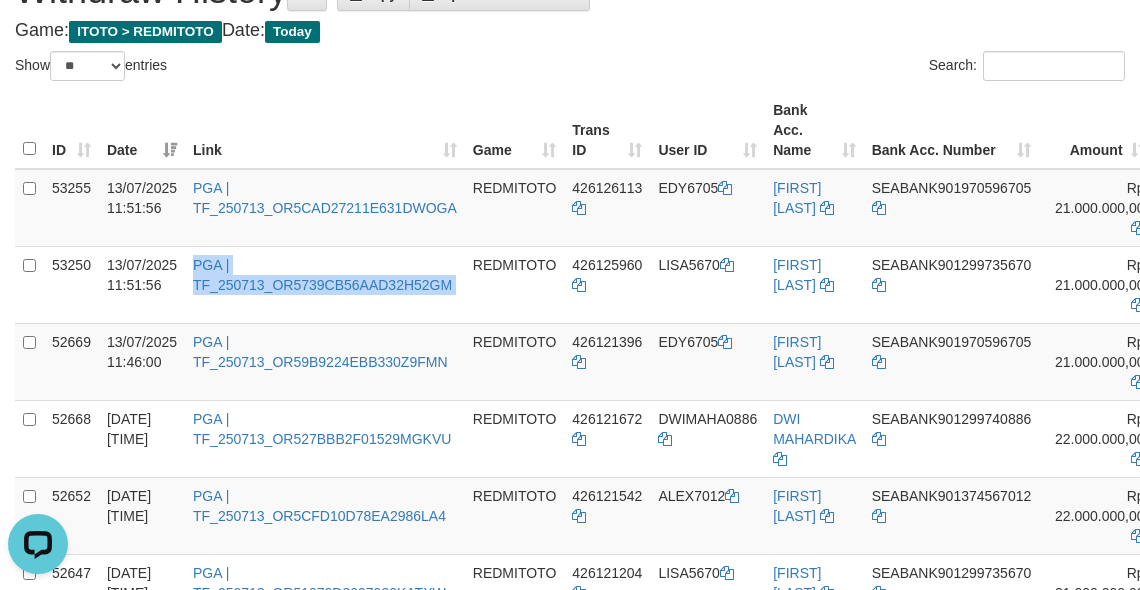click on "Link" at bounding box center (325, 130) 